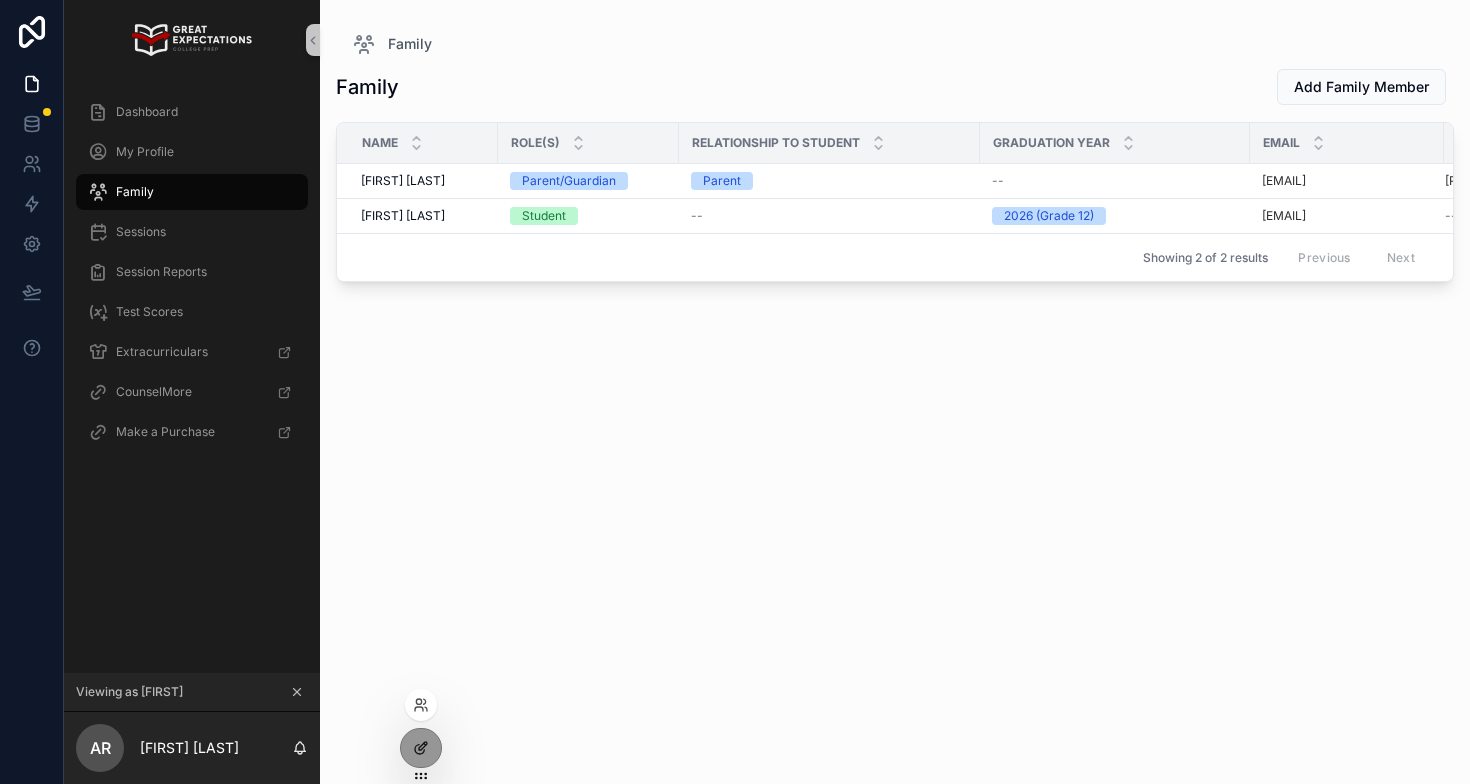 scroll, scrollTop: 0, scrollLeft: 0, axis: both 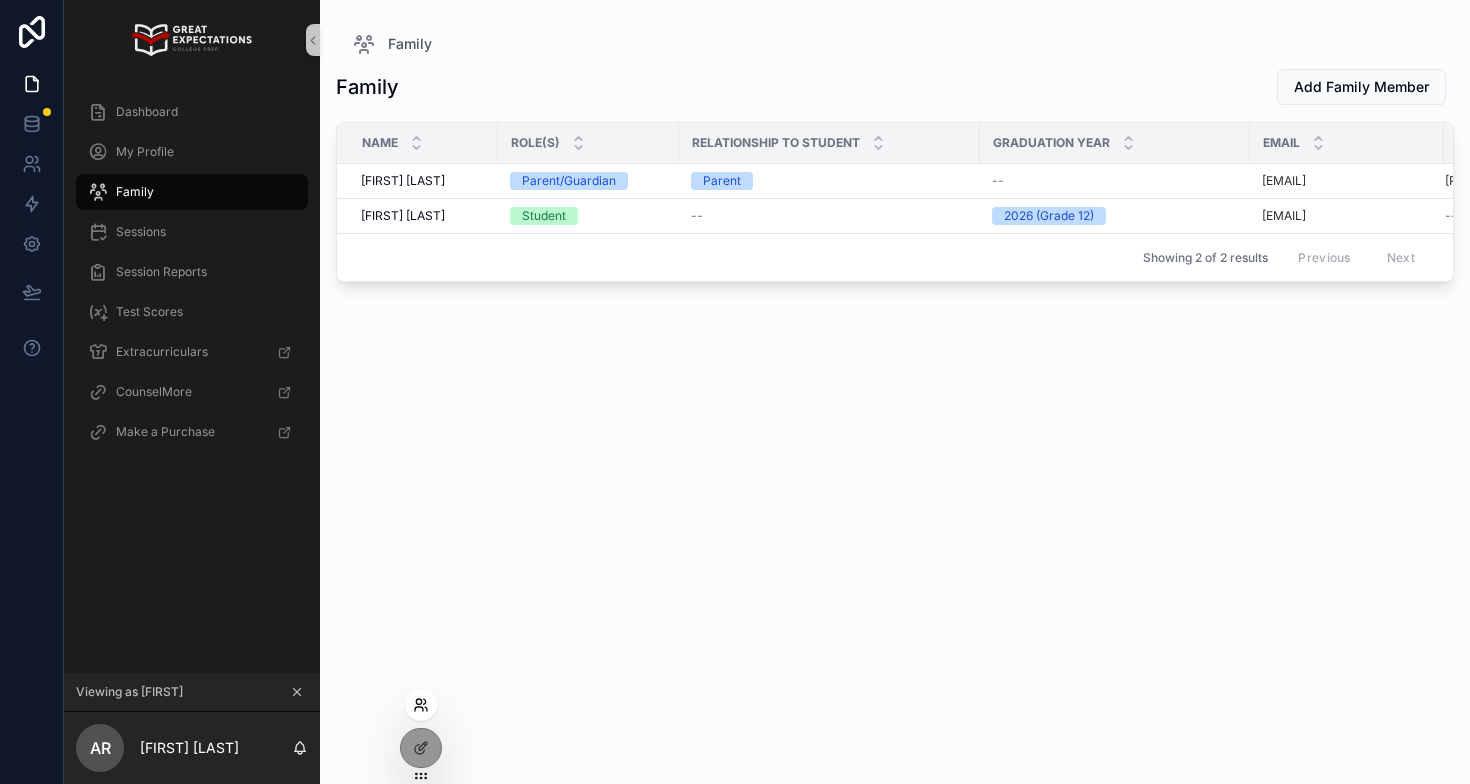 click 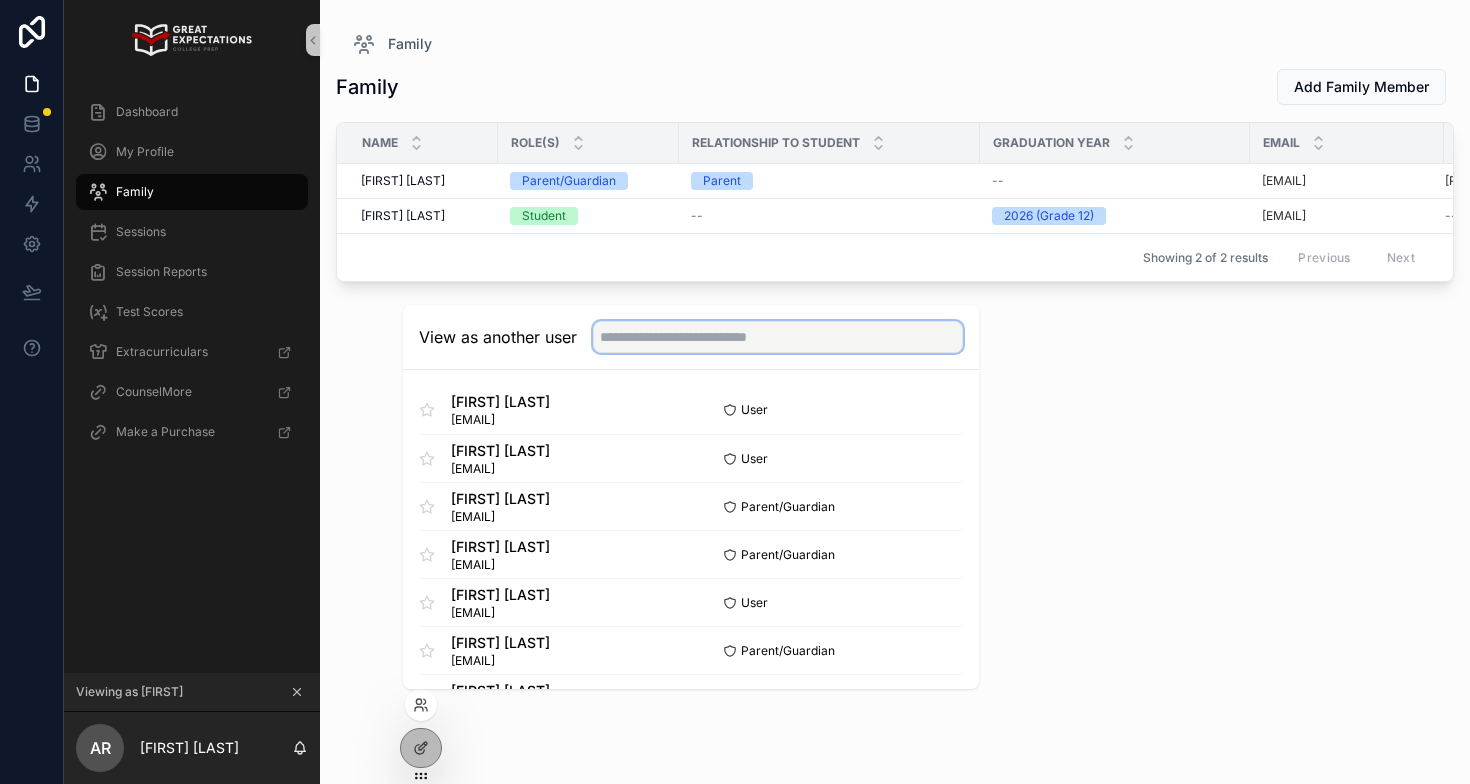 click at bounding box center (778, 337) 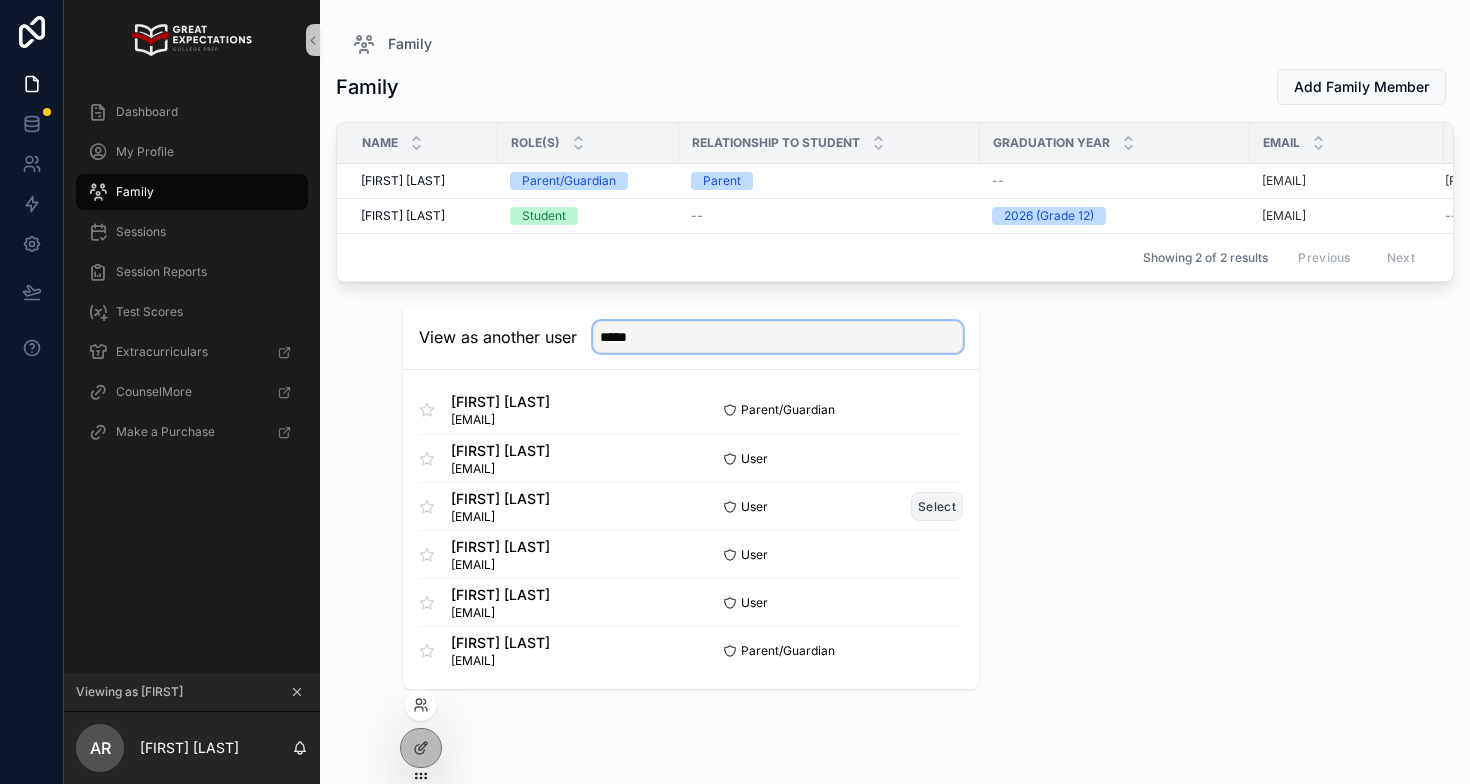 type on "*****" 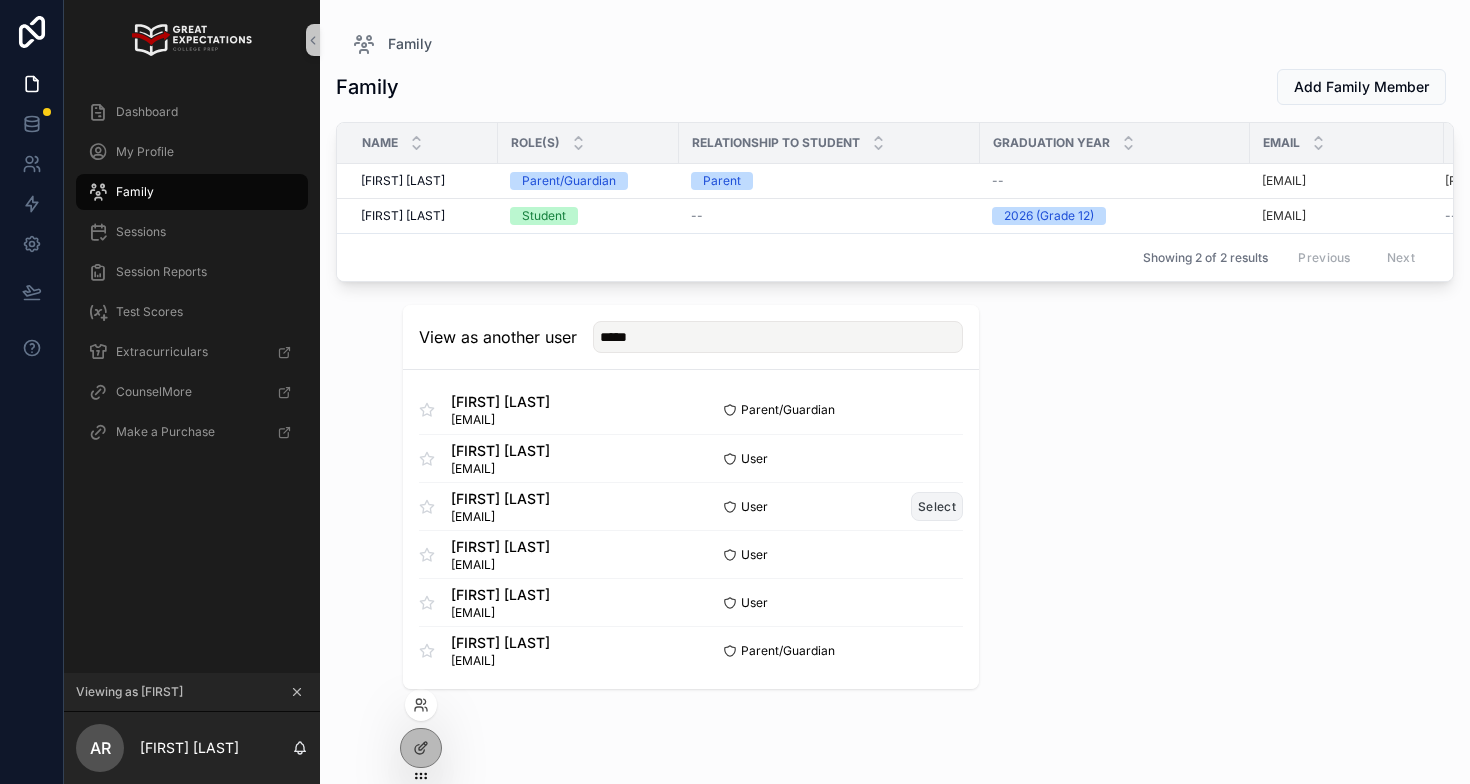 click on "Select" at bounding box center [937, 506] 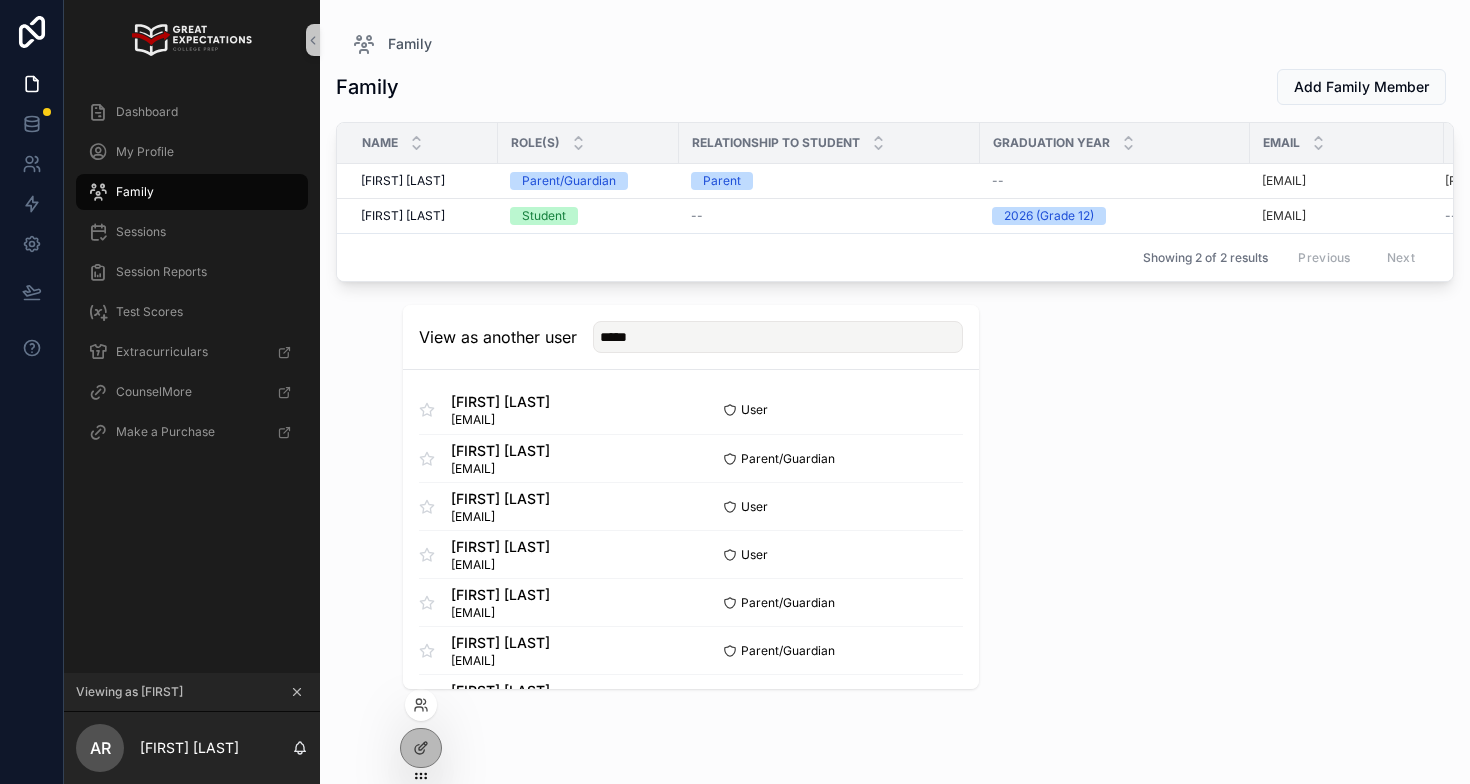 type 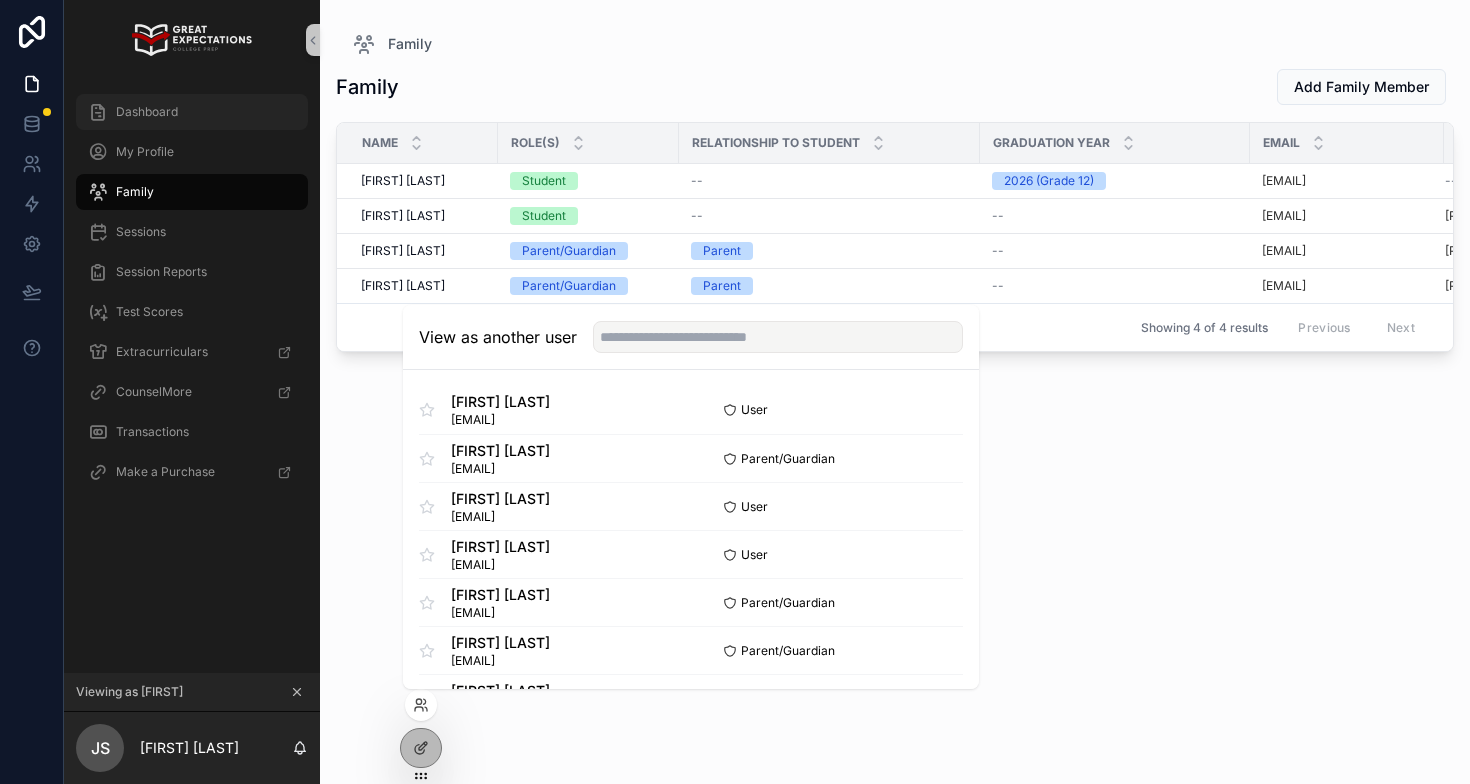 click on "Dashboard" at bounding box center [192, 112] 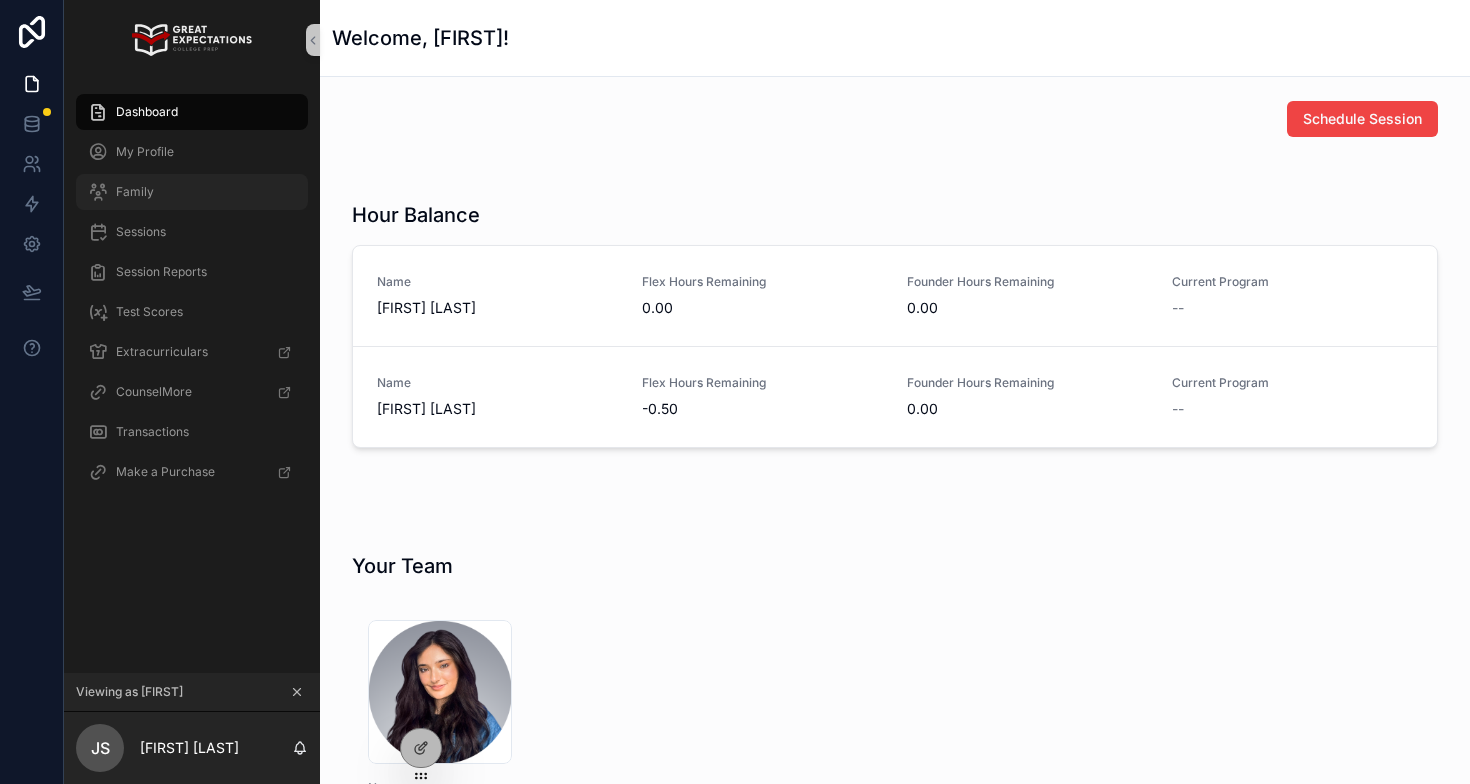 click on "Family" at bounding box center [192, 192] 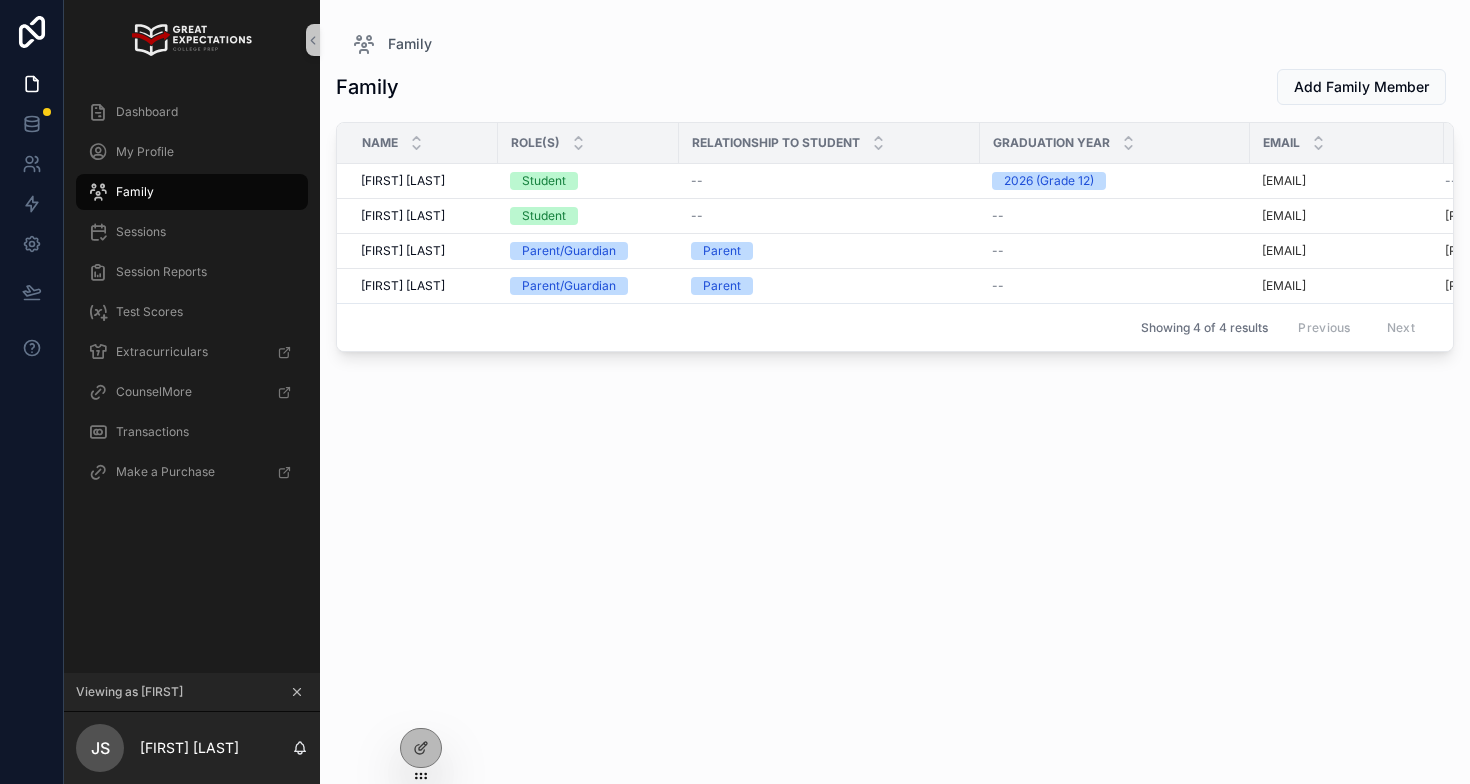 click 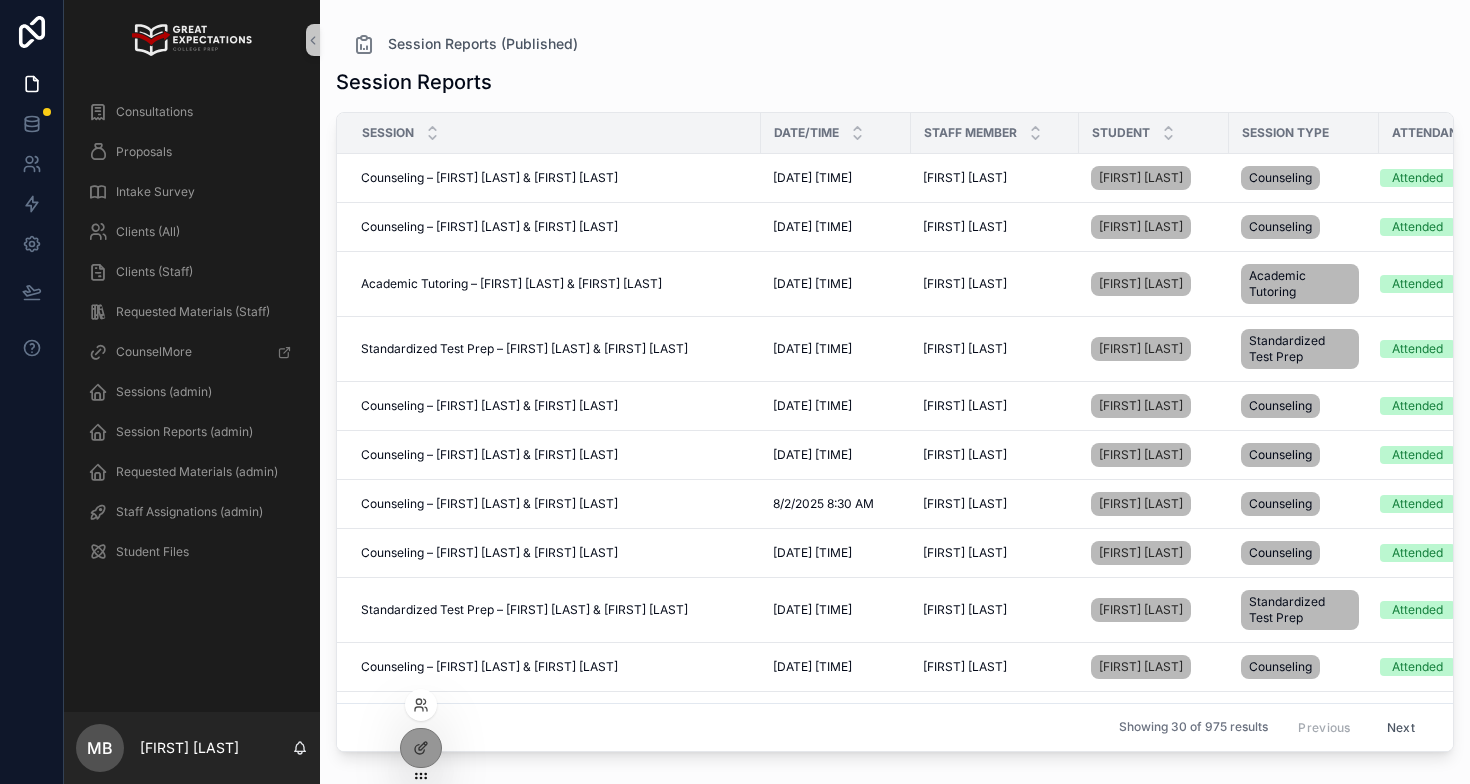 click at bounding box center (421, 705) 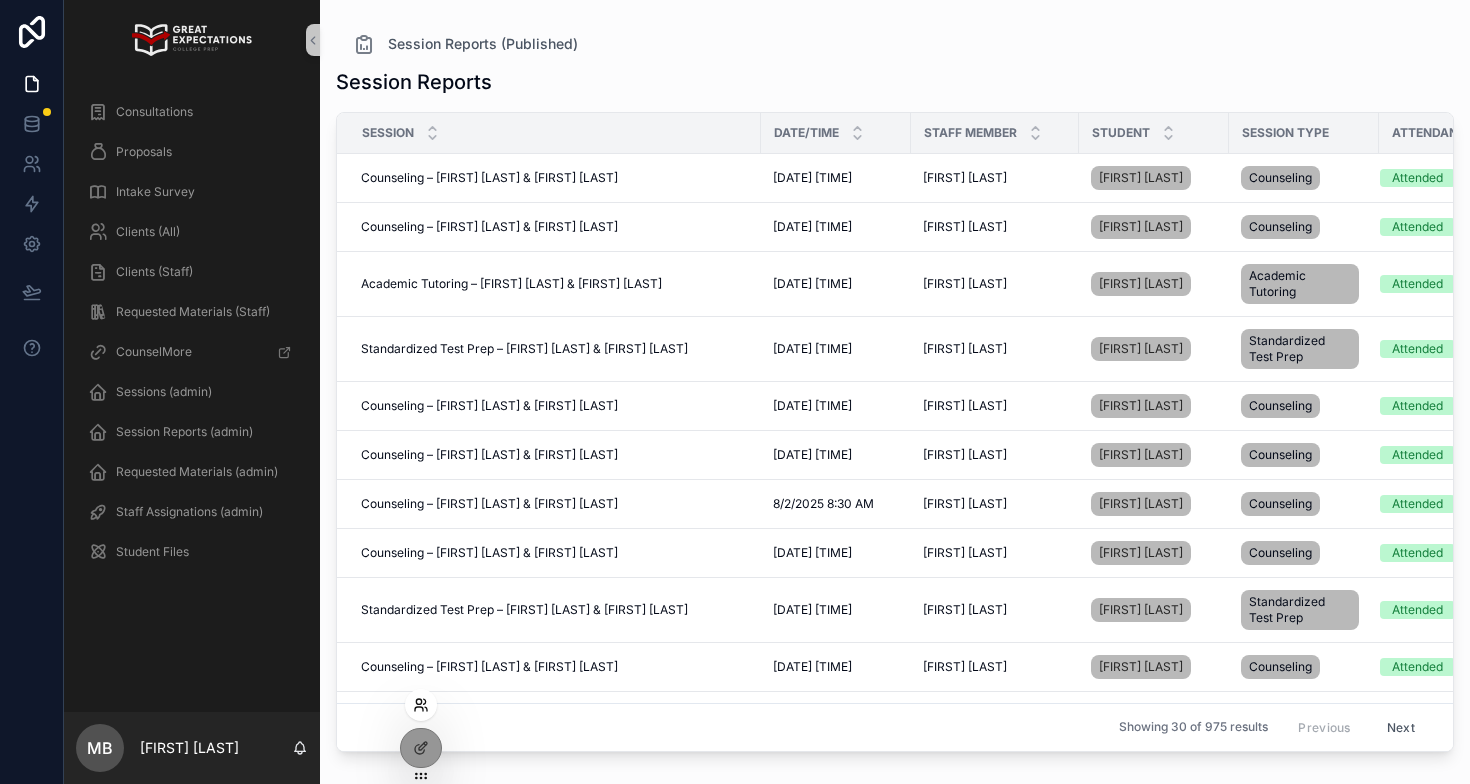 click 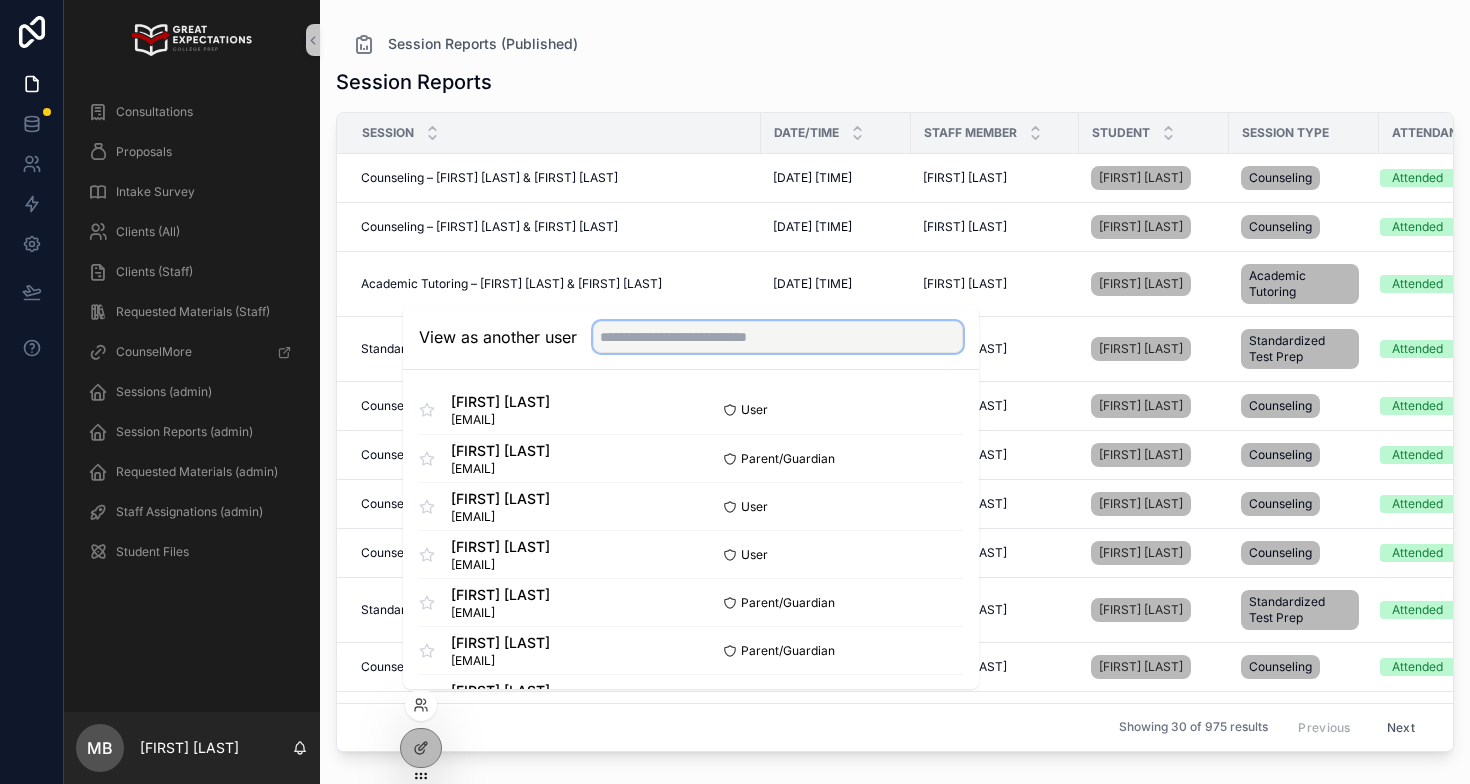 click at bounding box center (778, 337) 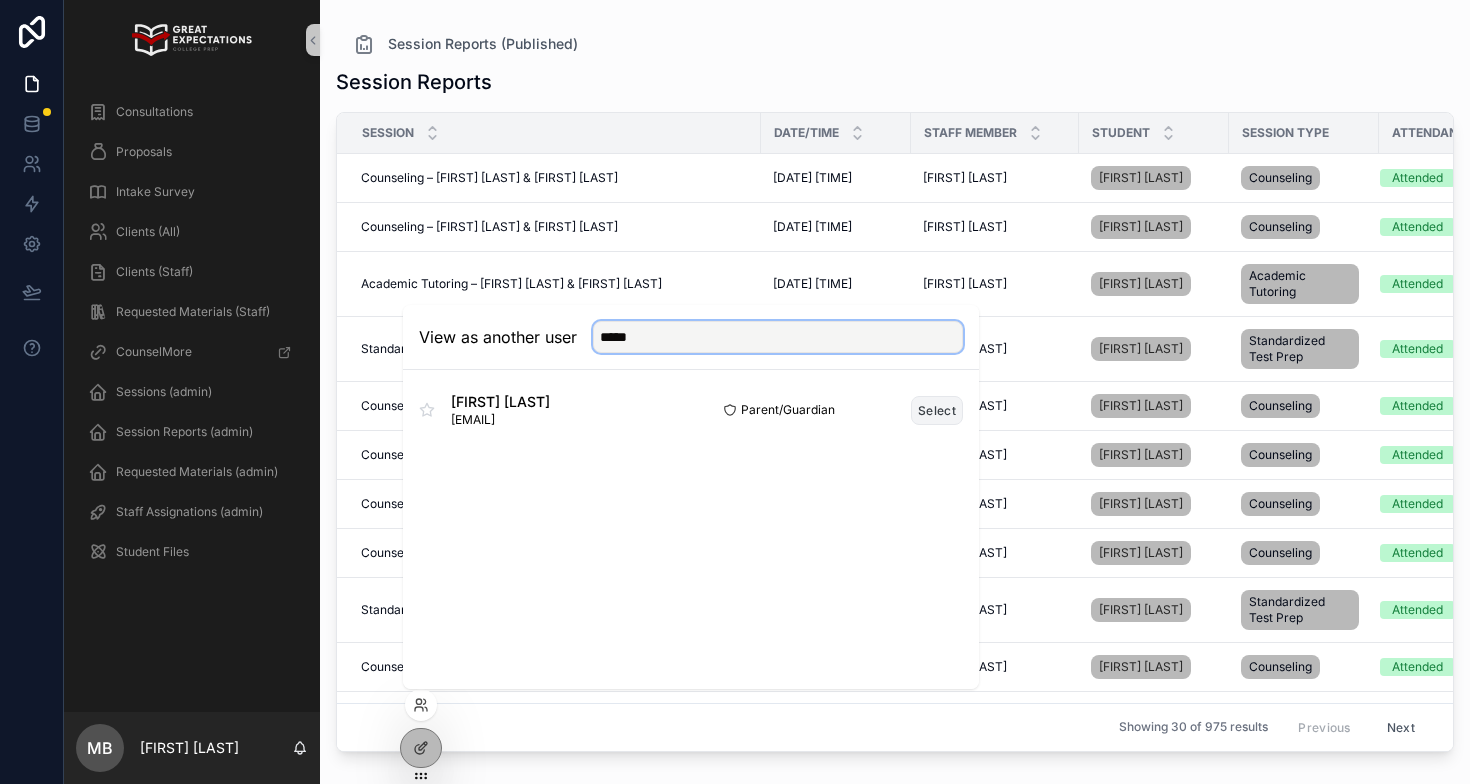 type on "*****" 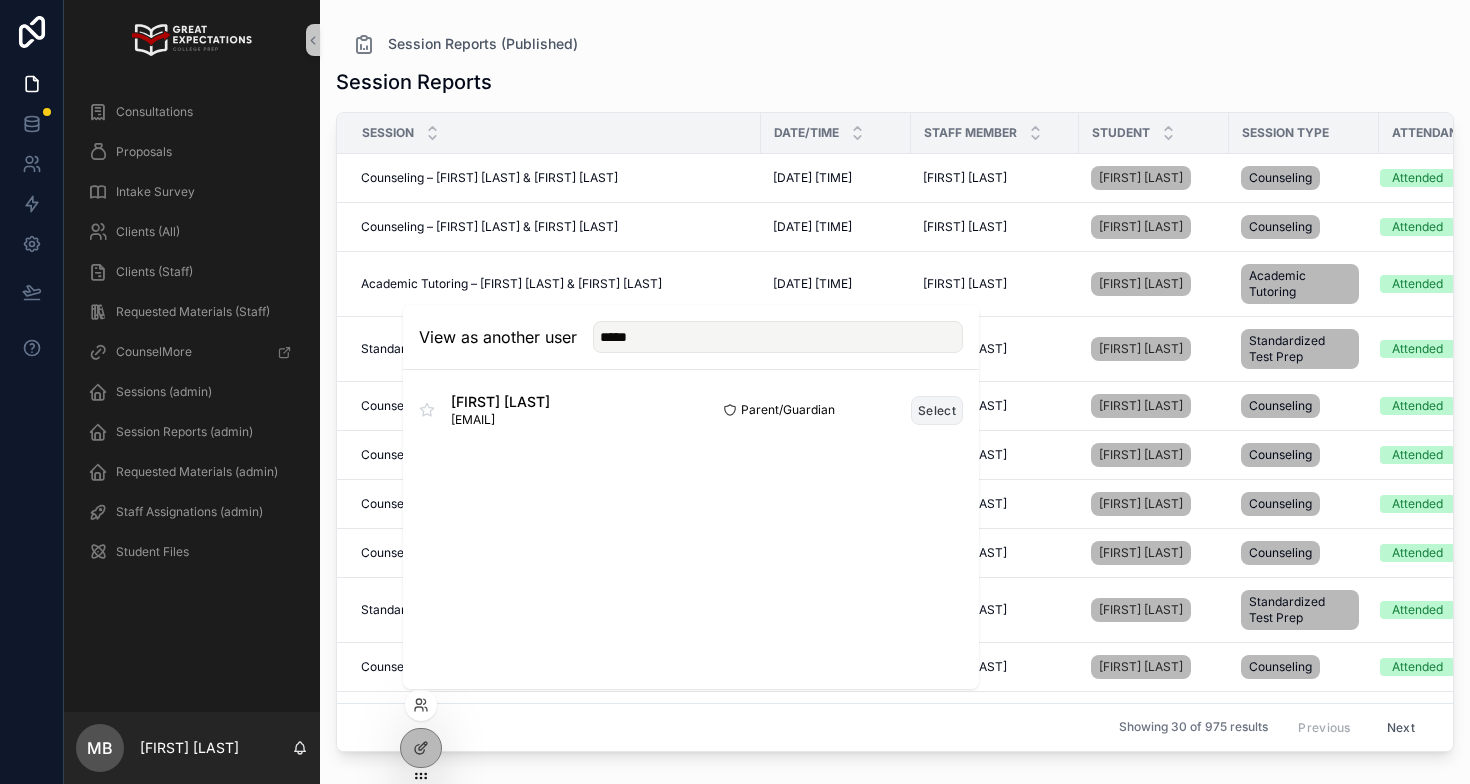 click on "Select" at bounding box center [937, 410] 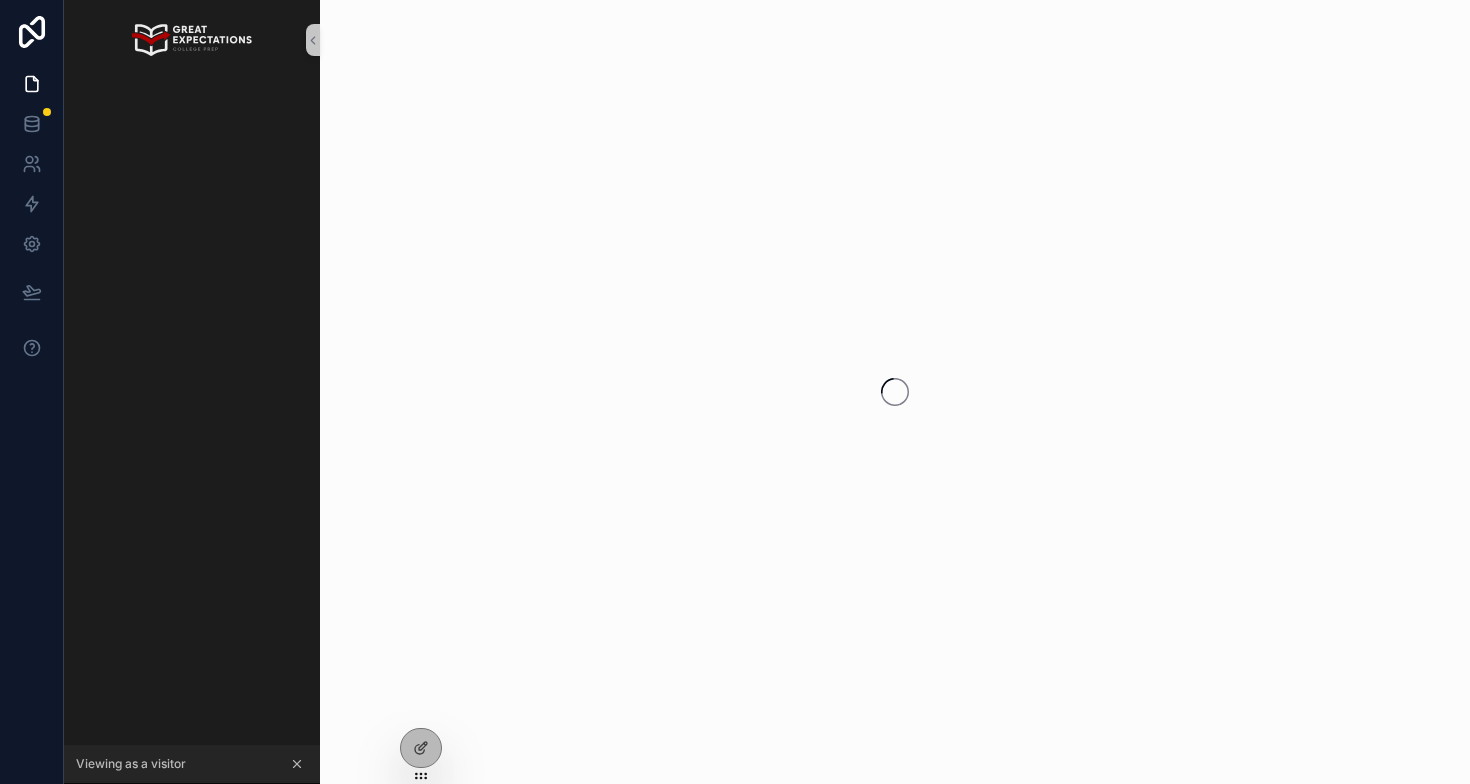 scroll, scrollTop: 0, scrollLeft: 0, axis: both 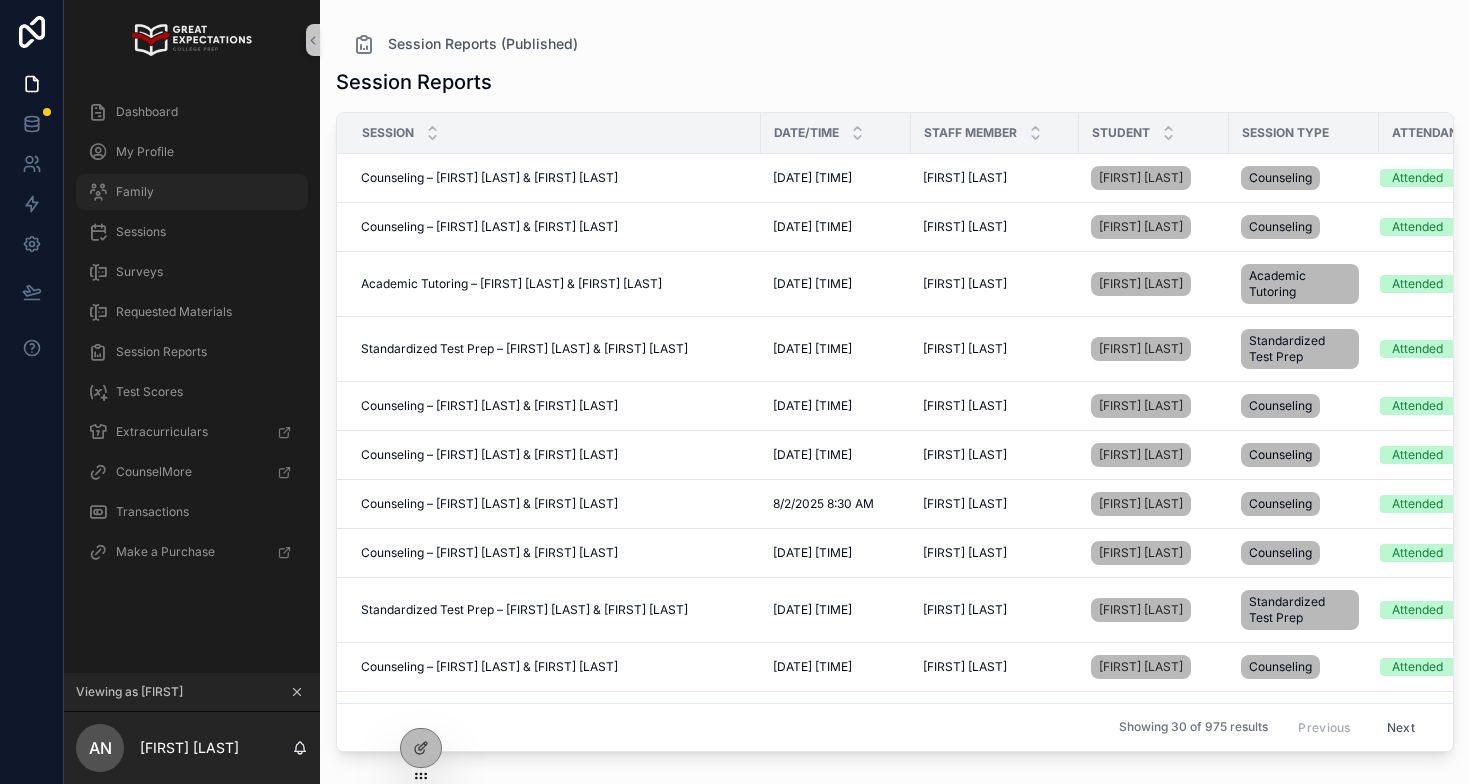 click on "Family" at bounding box center (192, 192) 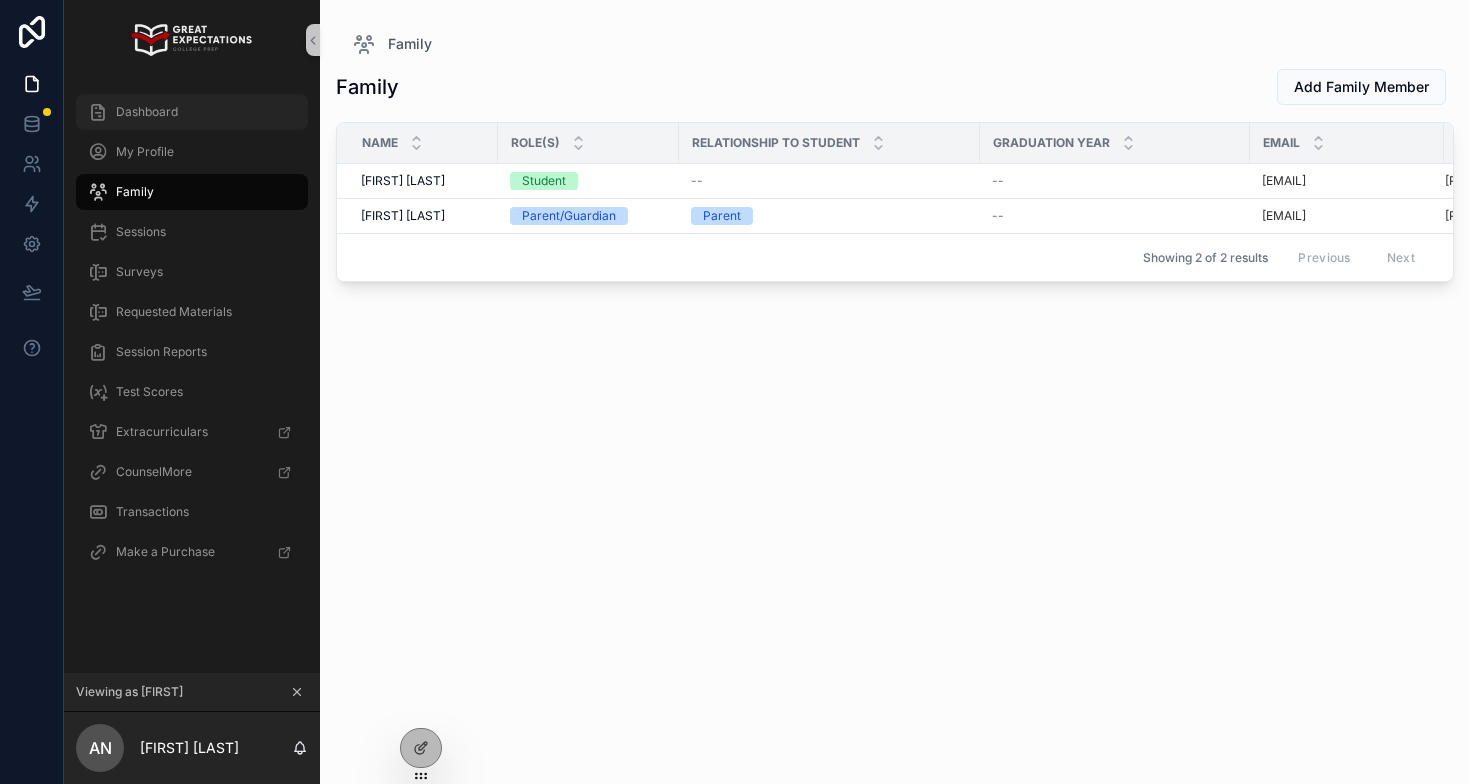 click on "Dashboard" at bounding box center (192, 112) 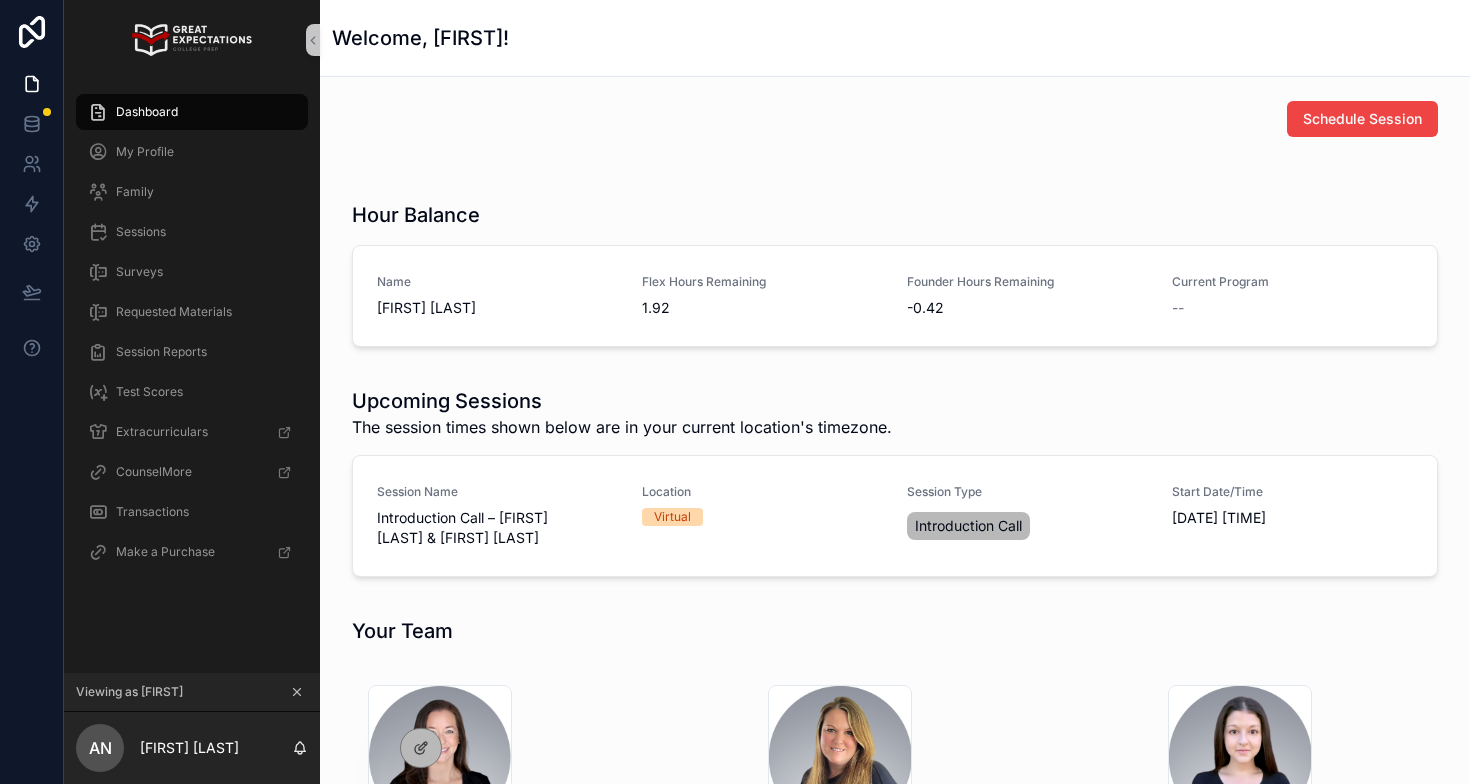 click 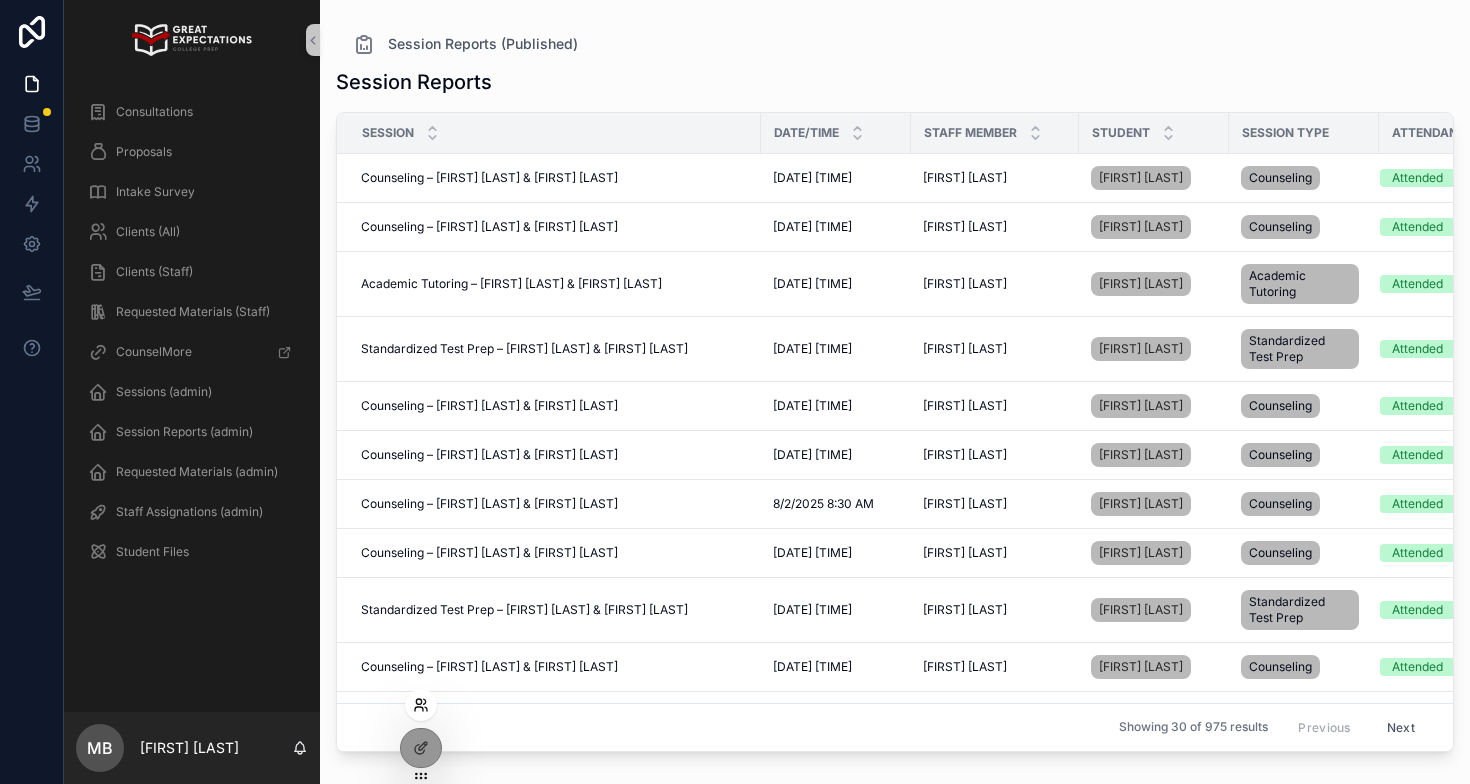 click 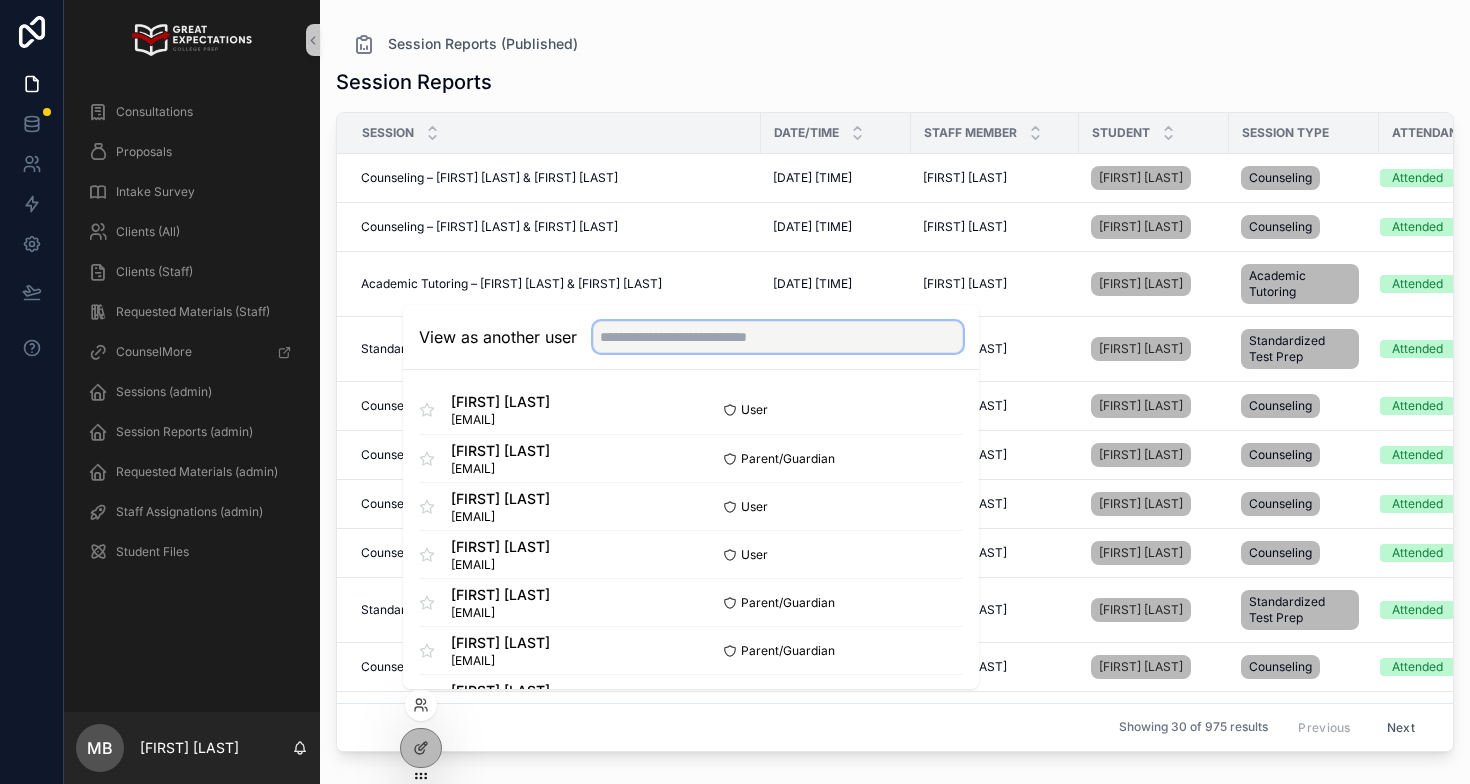 click at bounding box center (778, 337) 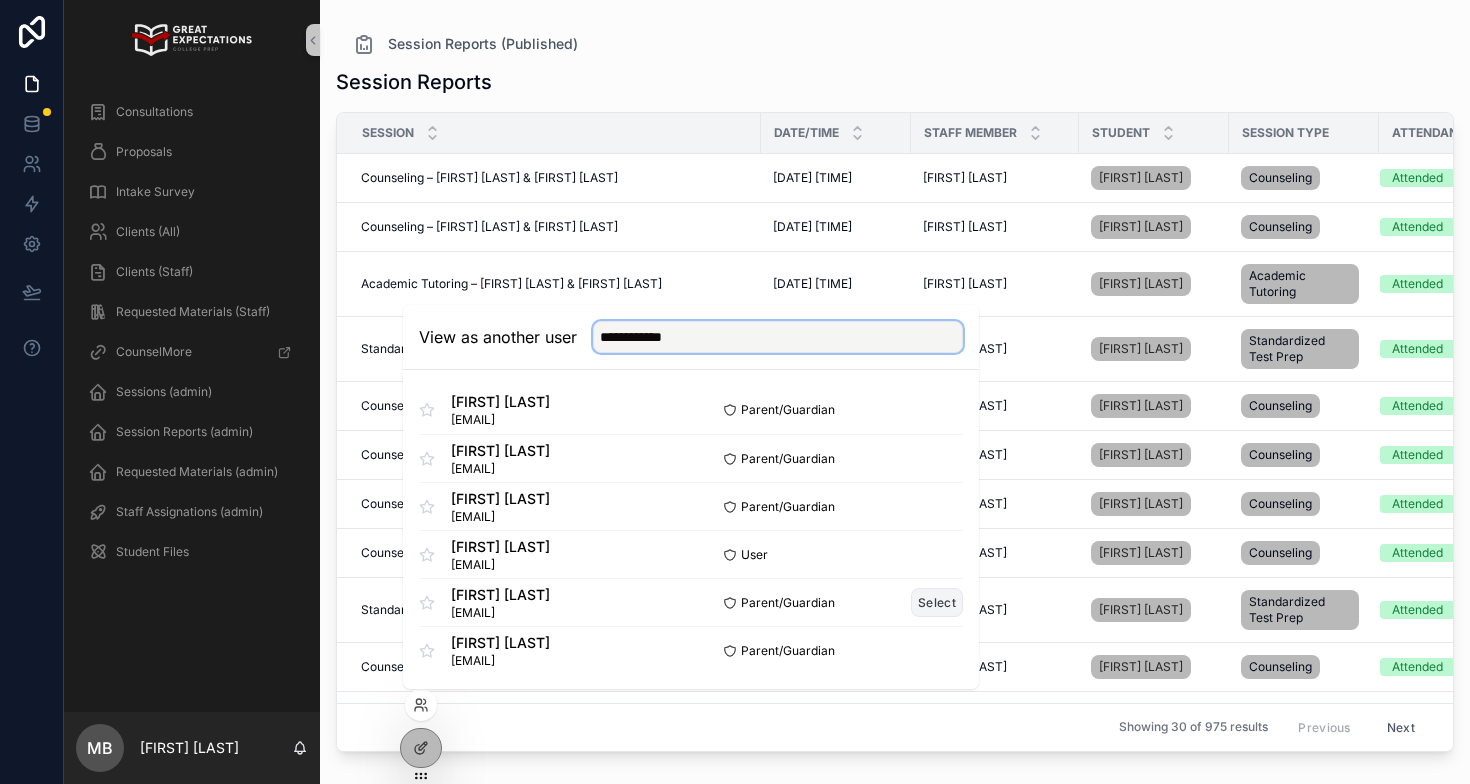 type on "**********" 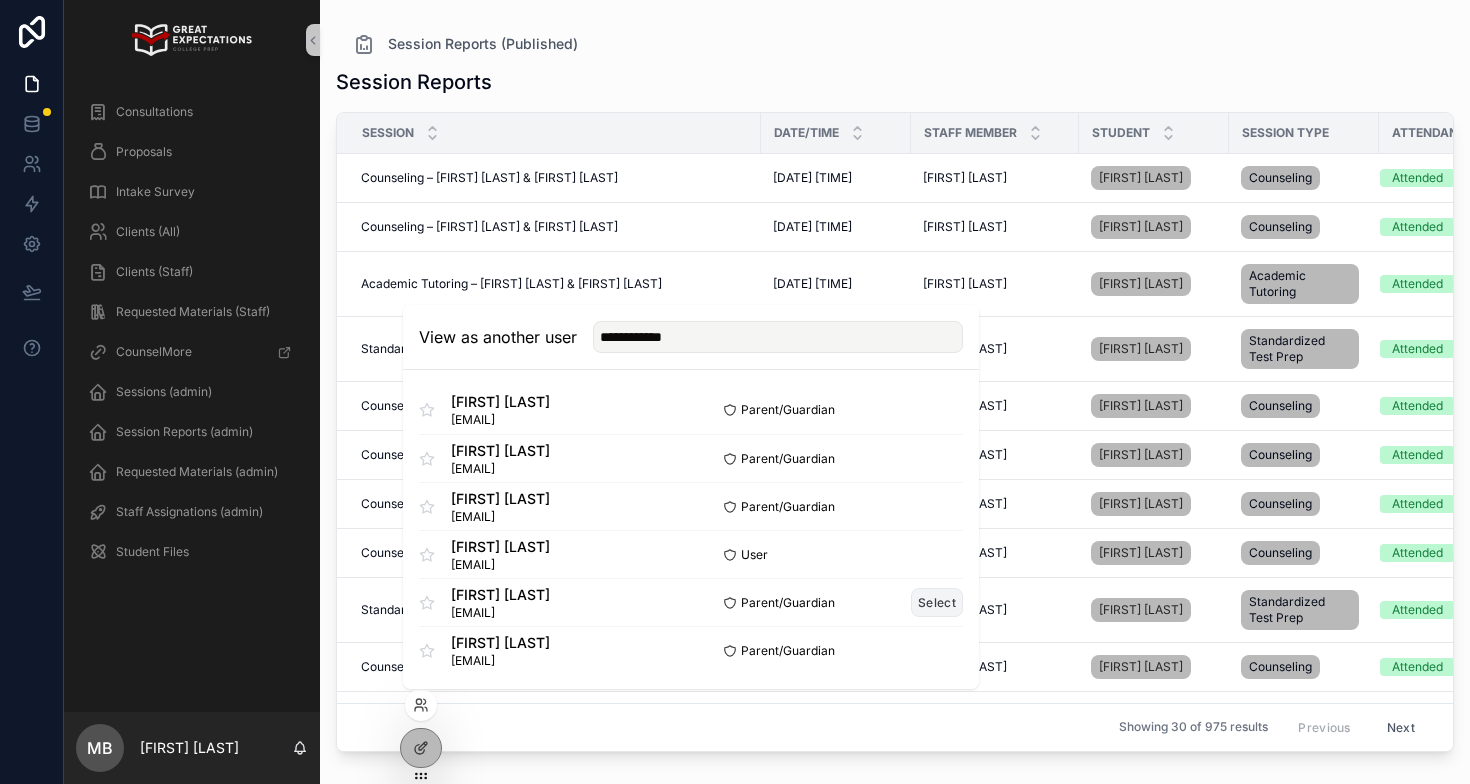 click on "Select" at bounding box center (937, 602) 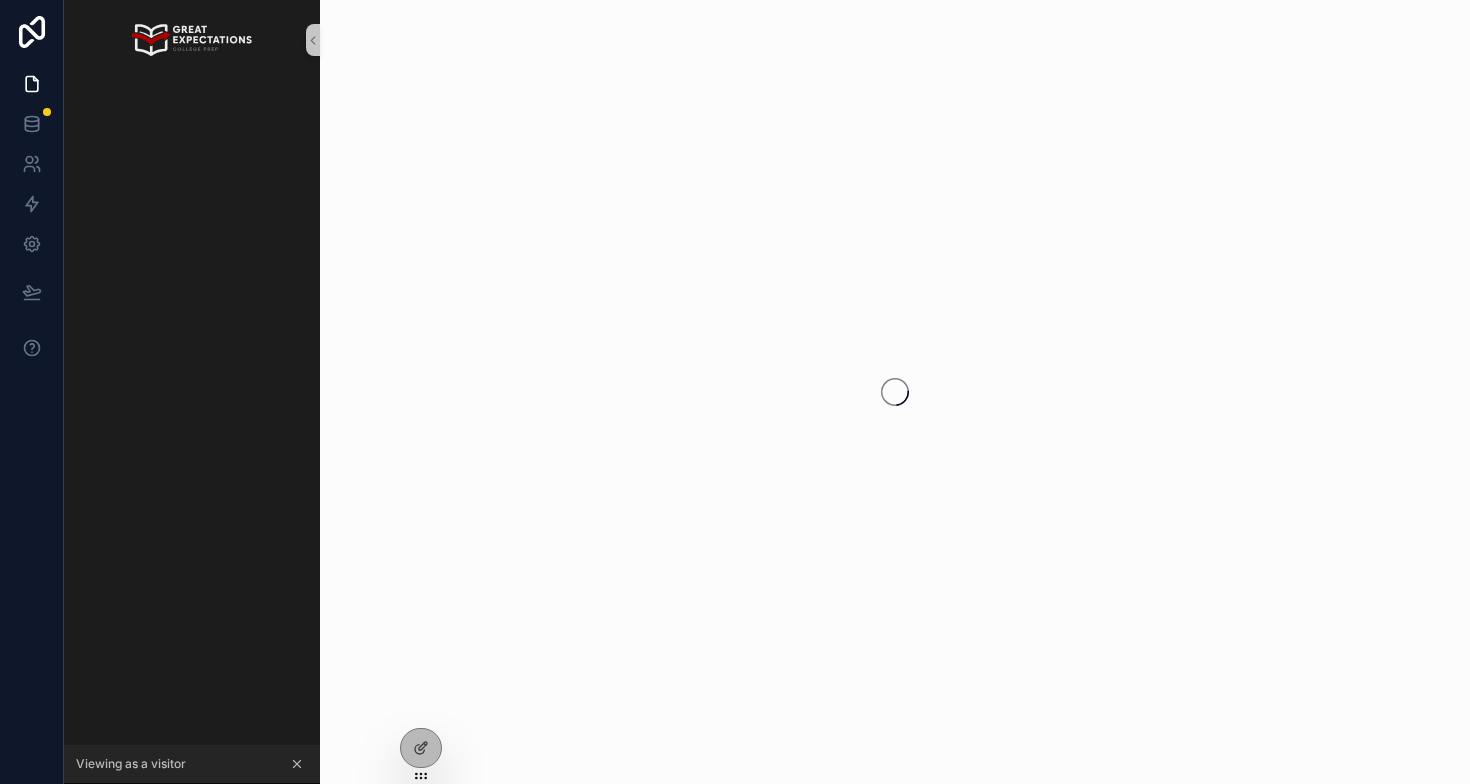 scroll, scrollTop: 0, scrollLeft: 0, axis: both 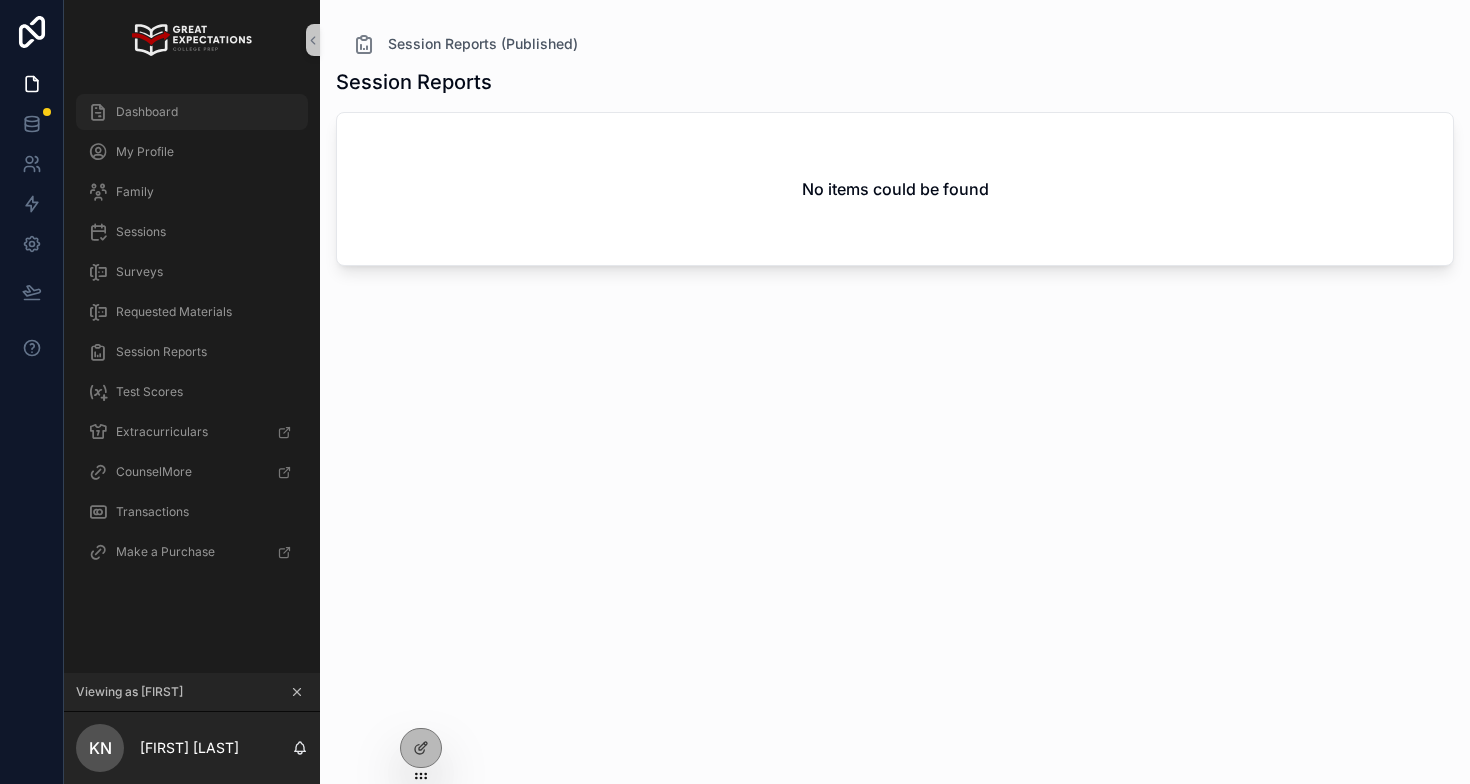click on "Dashboard" at bounding box center [192, 112] 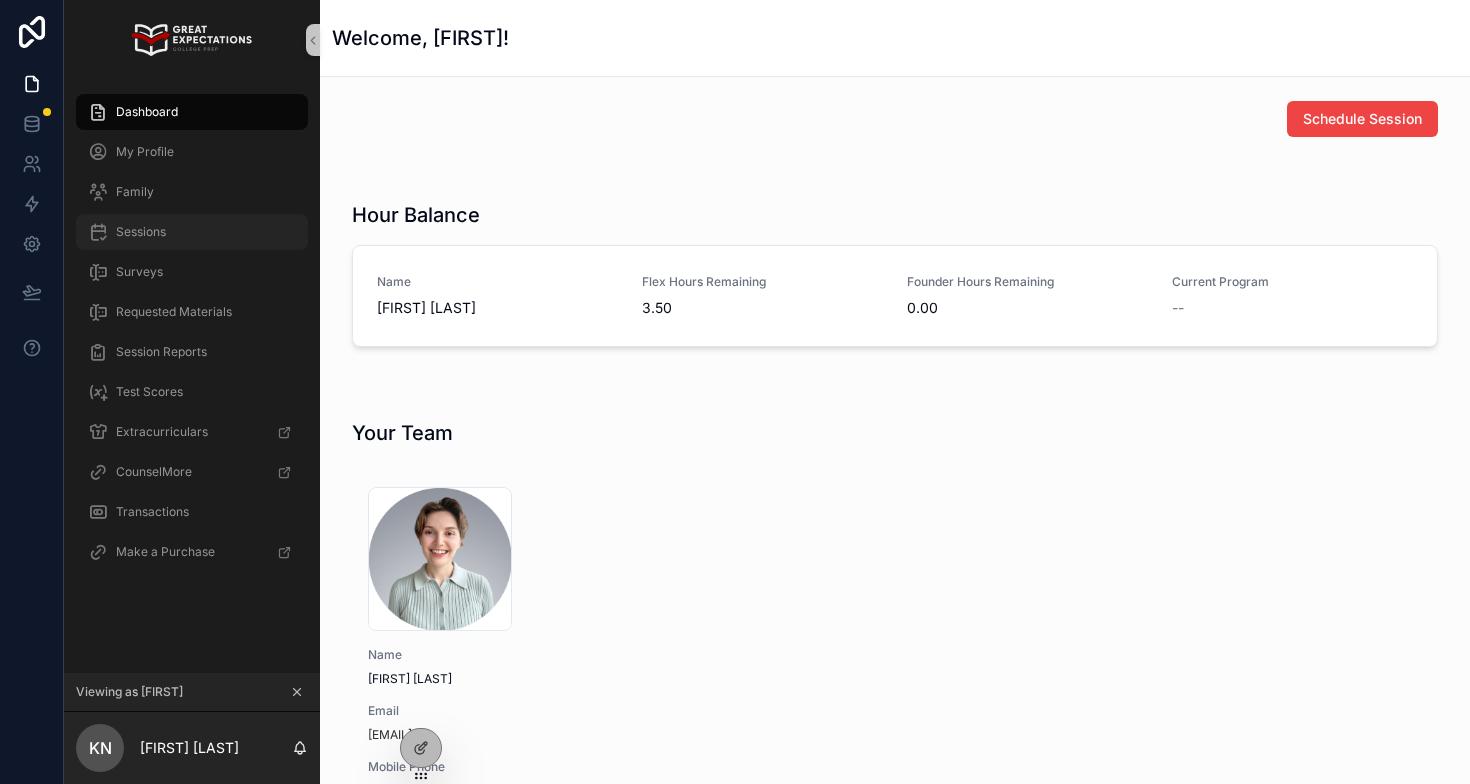 click on "Sessions" at bounding box center (141, 232) 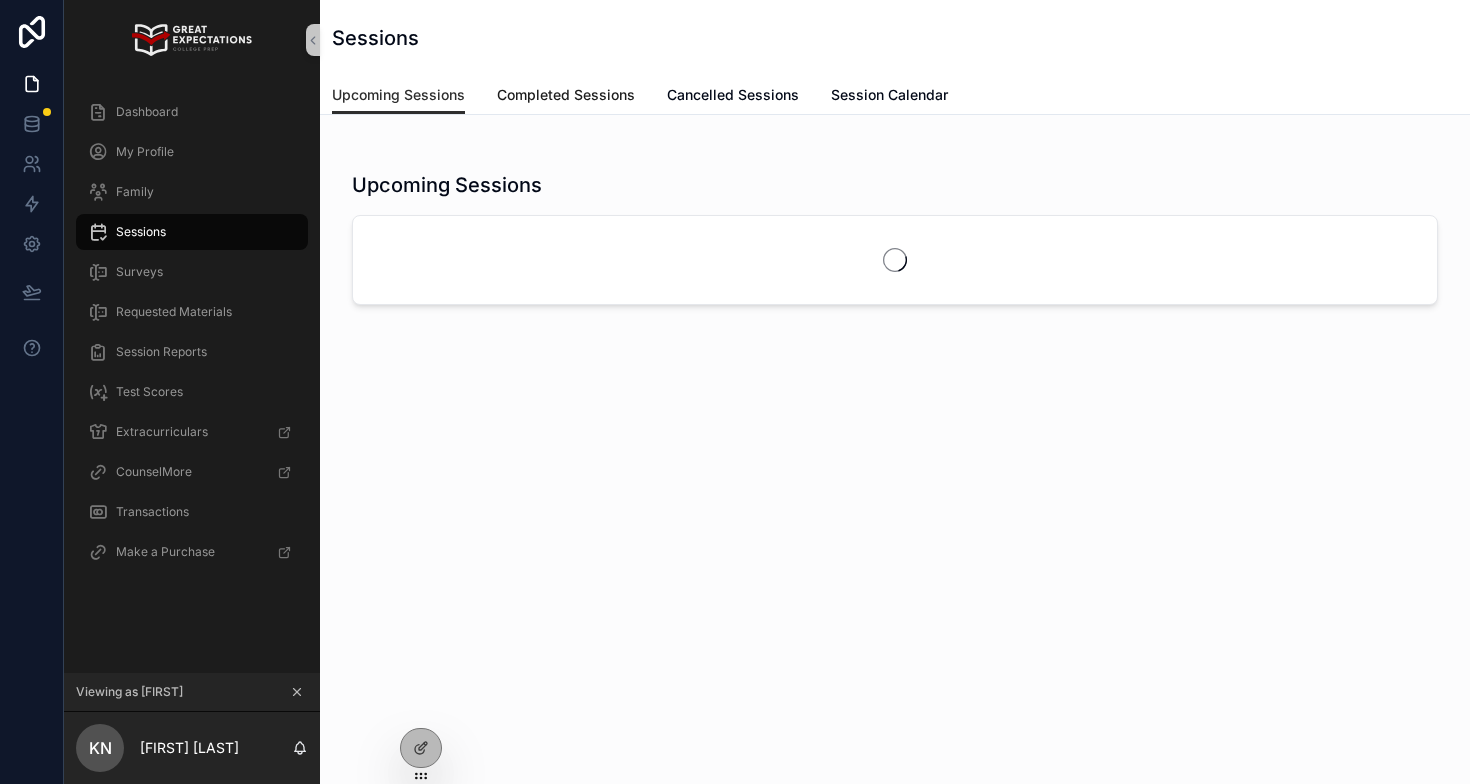 click on "Completed Sessions" at bounding box center [566, 95] 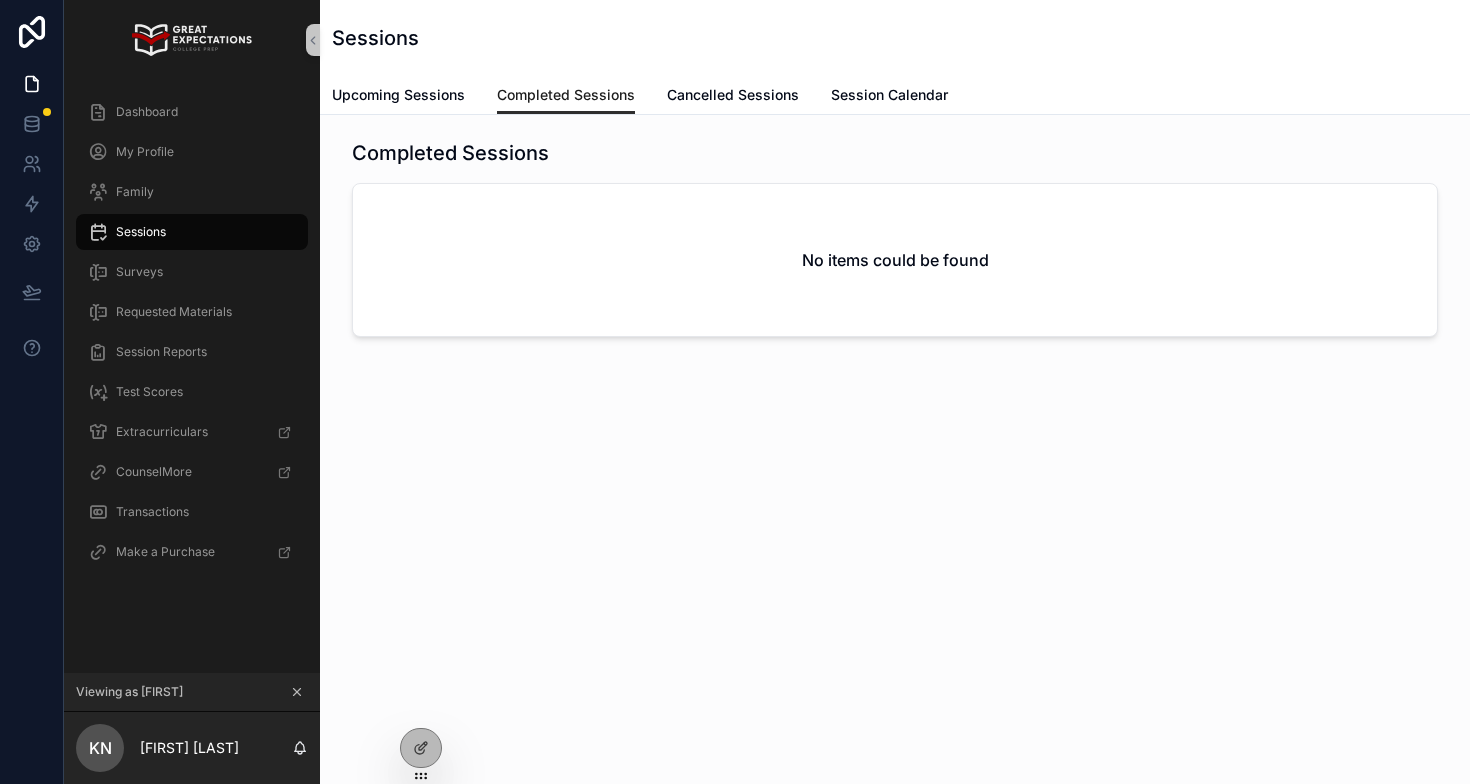 click on "Completed Sessions" at bounding box center [566, 95] 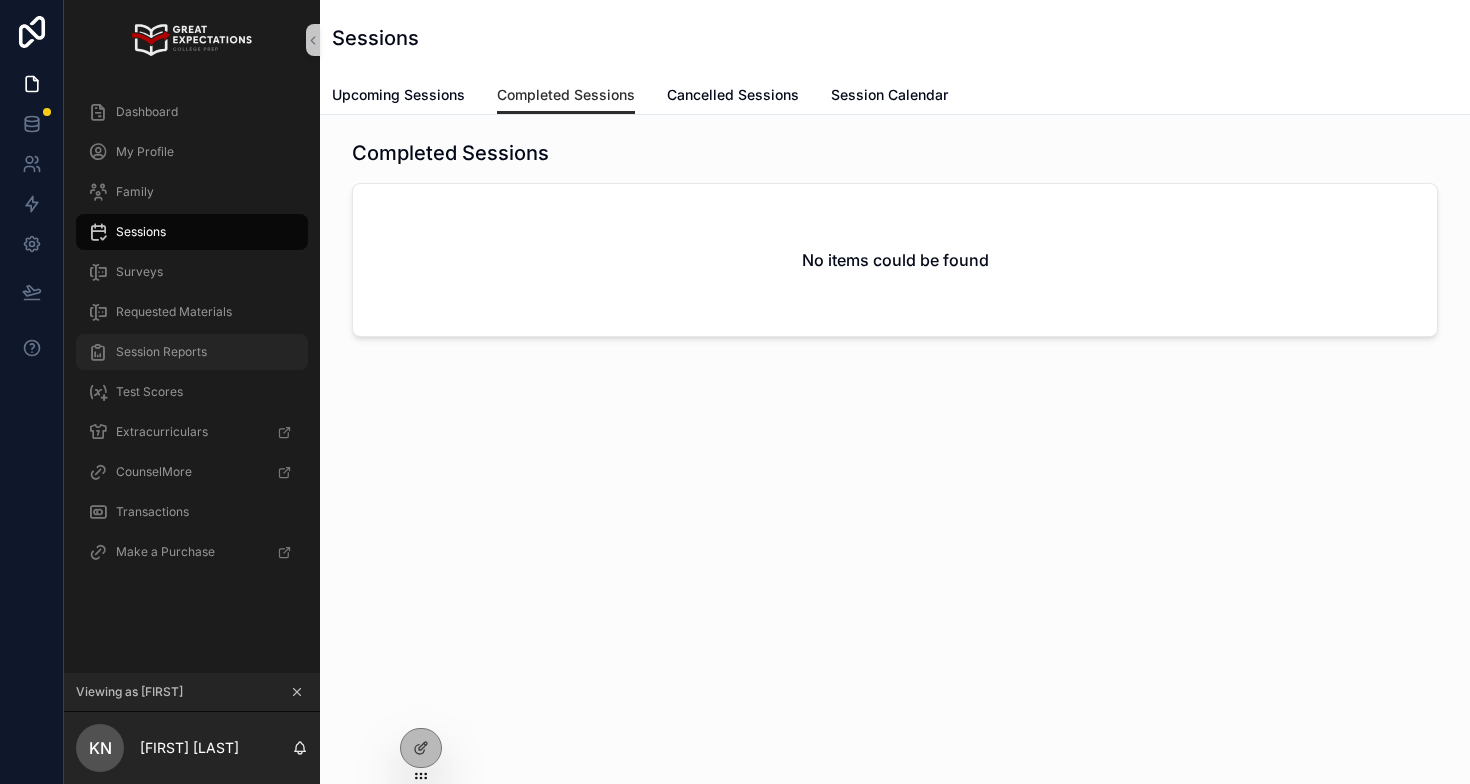 click on "Session Reports" at bounding box center [161, 352] 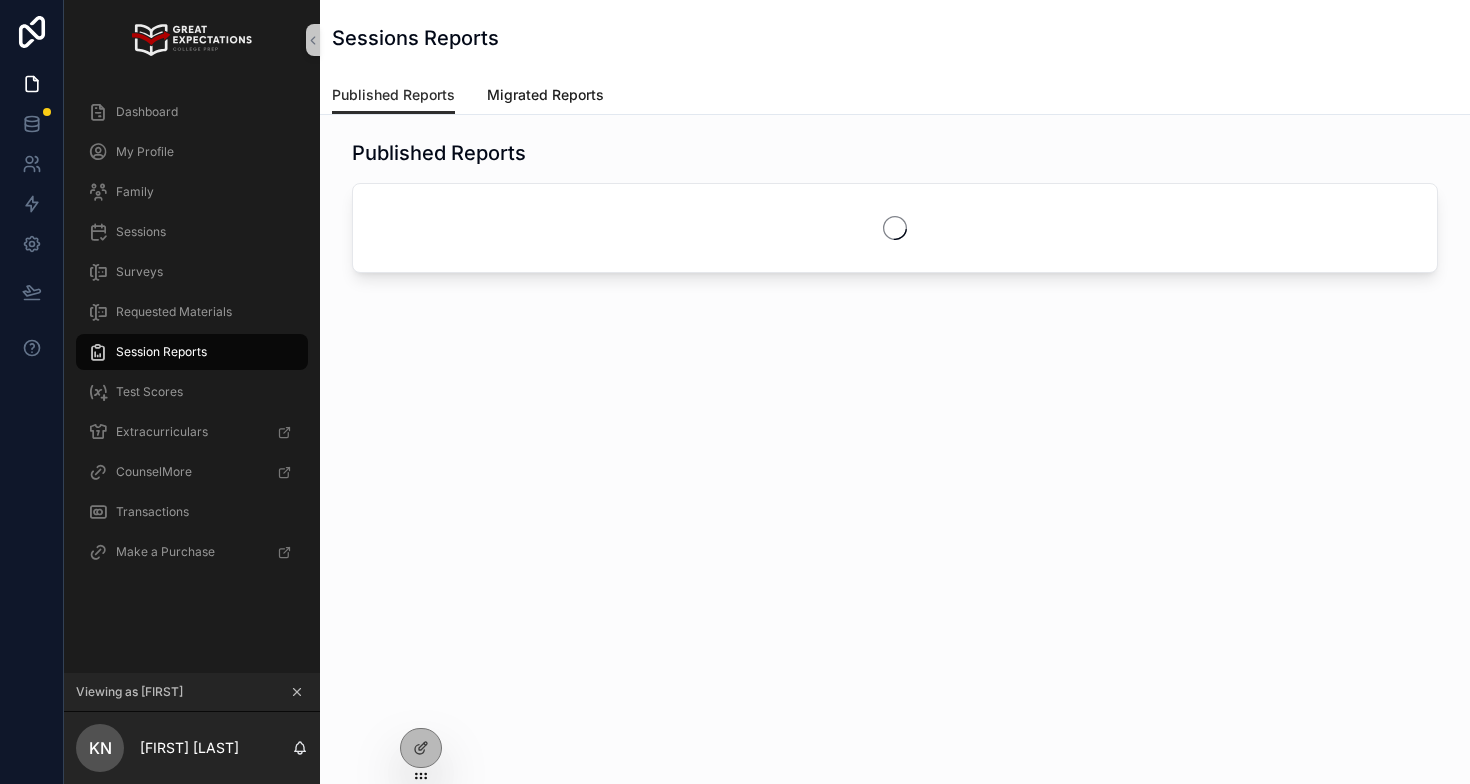 click on "Migrated Reports" at bounding box center [545, 95] 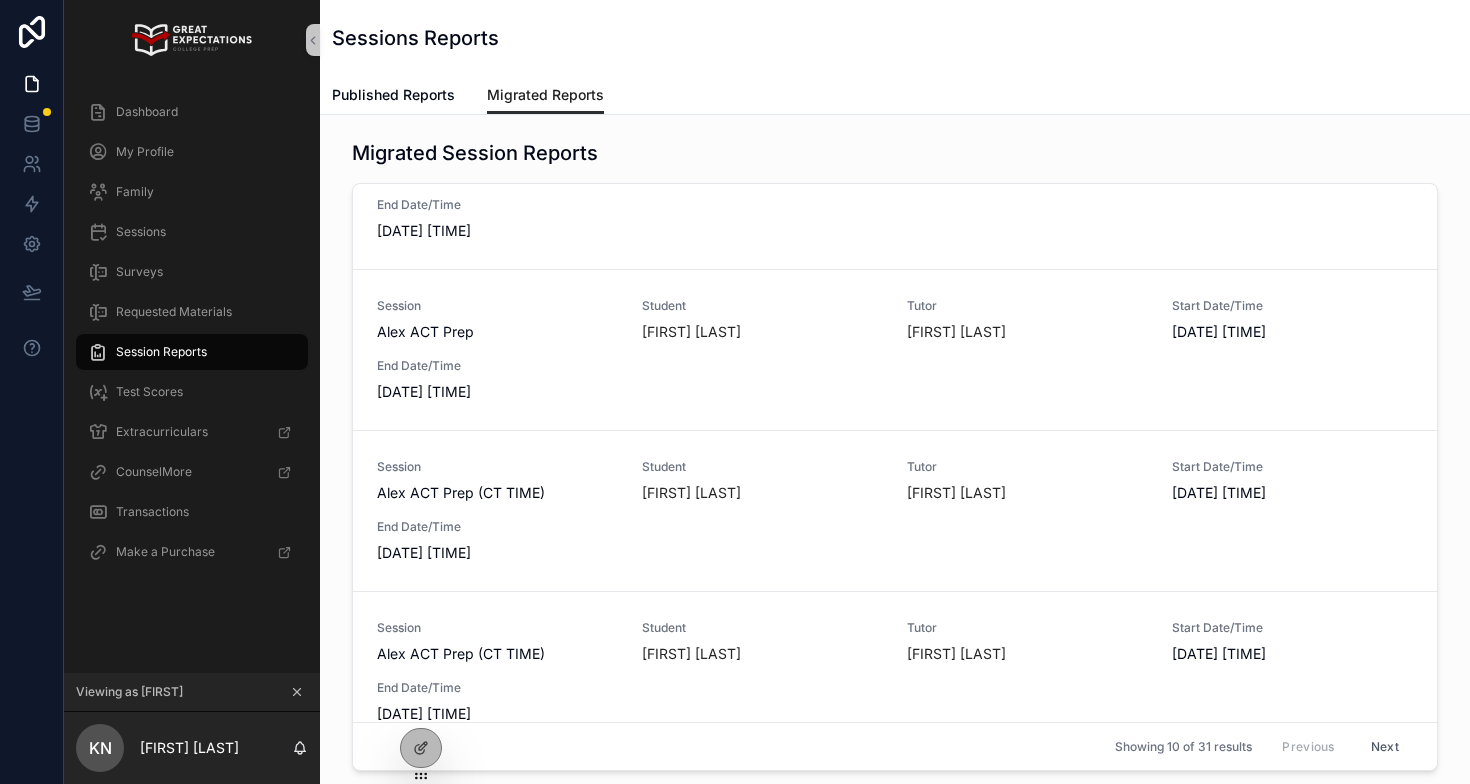 scroll, scrollTop: 1071, scrollLeft: 0, axis: vertical 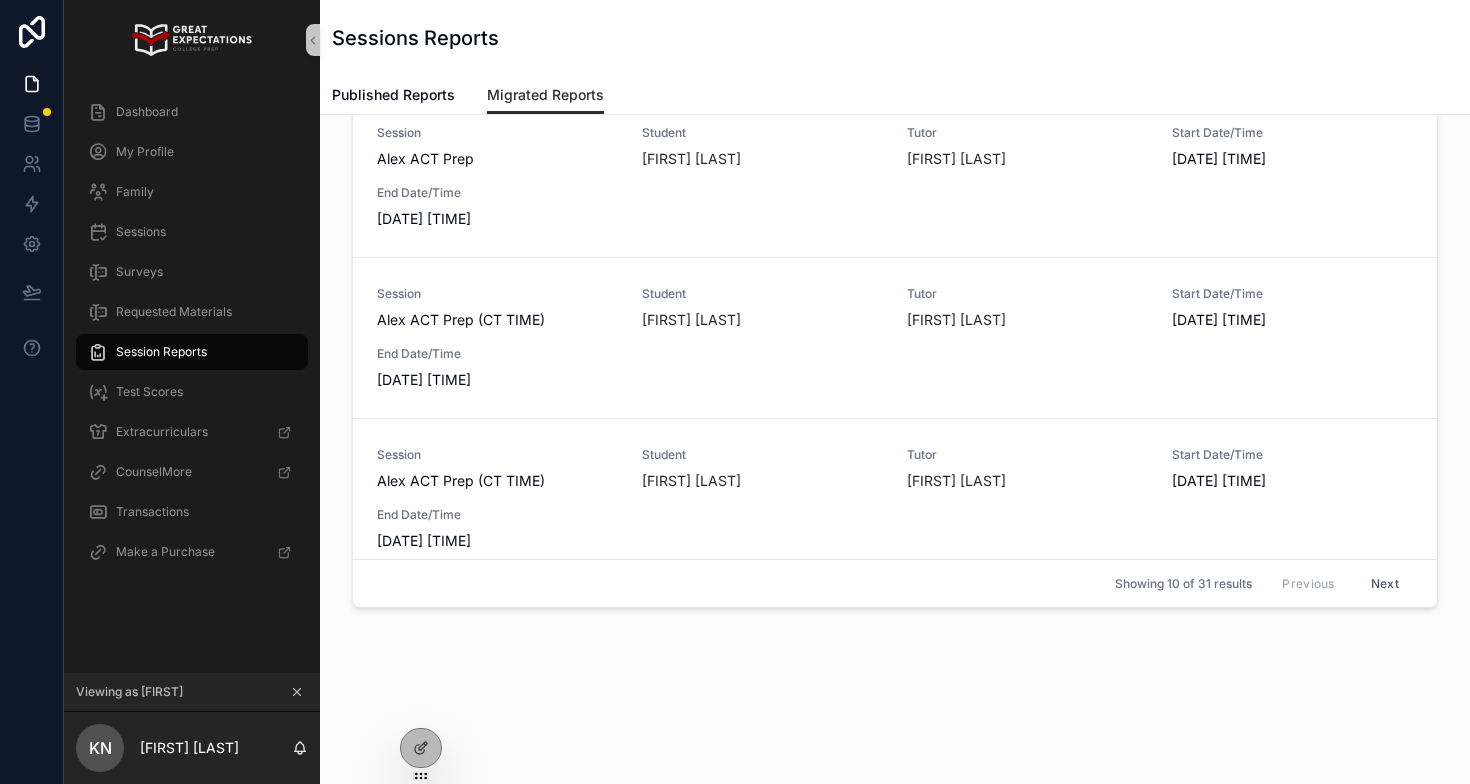 click on "Next" at bounding box center [1385, 583] 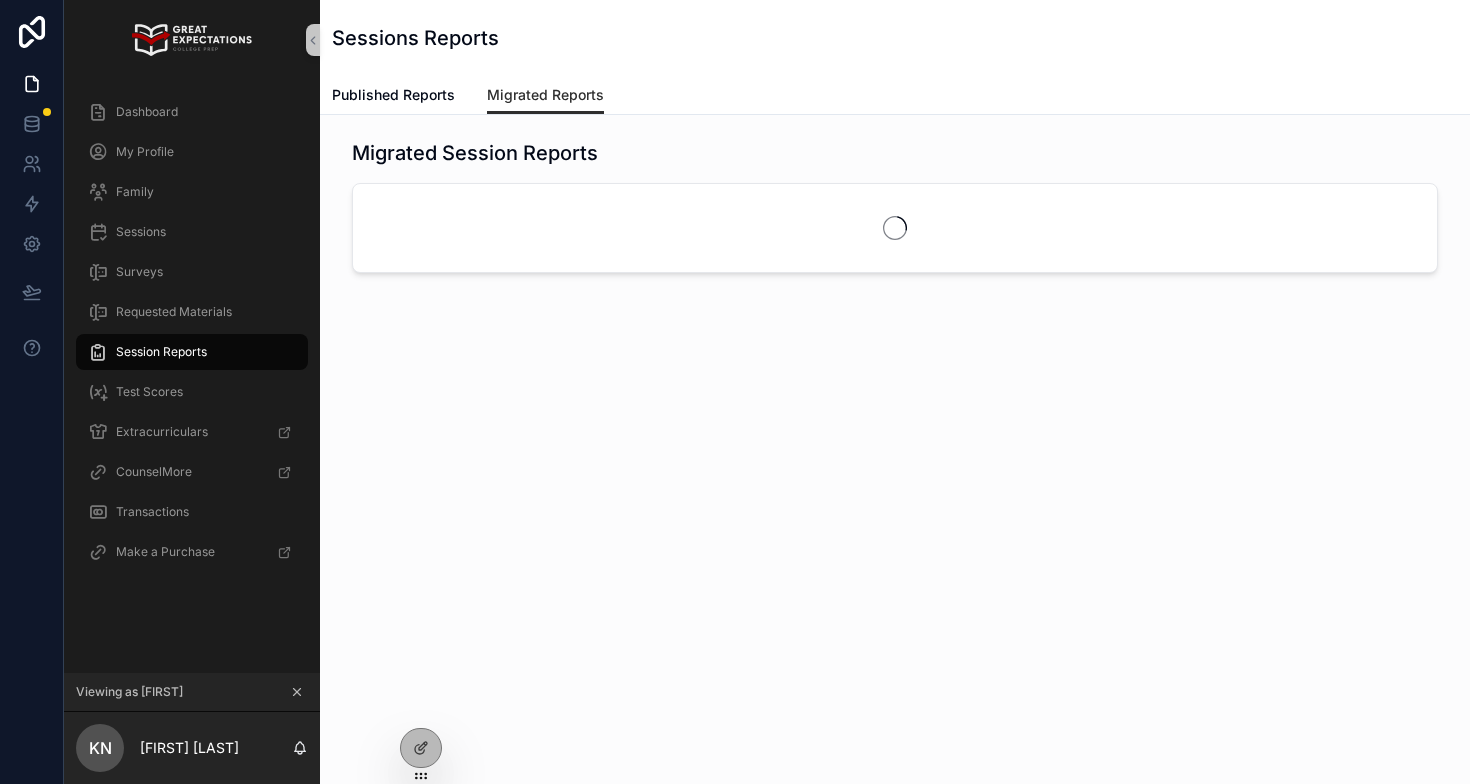 scroll, scrollTop: 0, scrollLeft: 0, axis: both 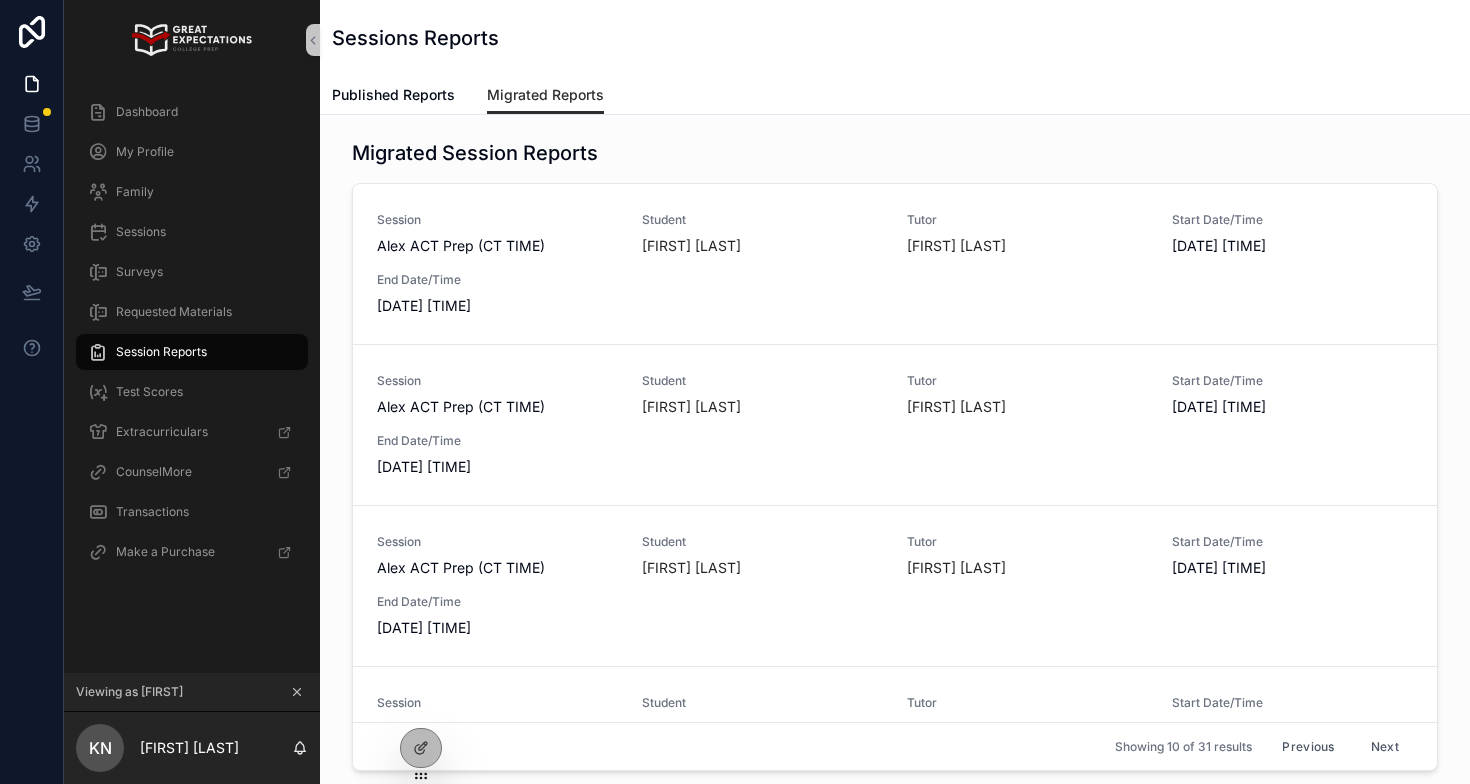 click 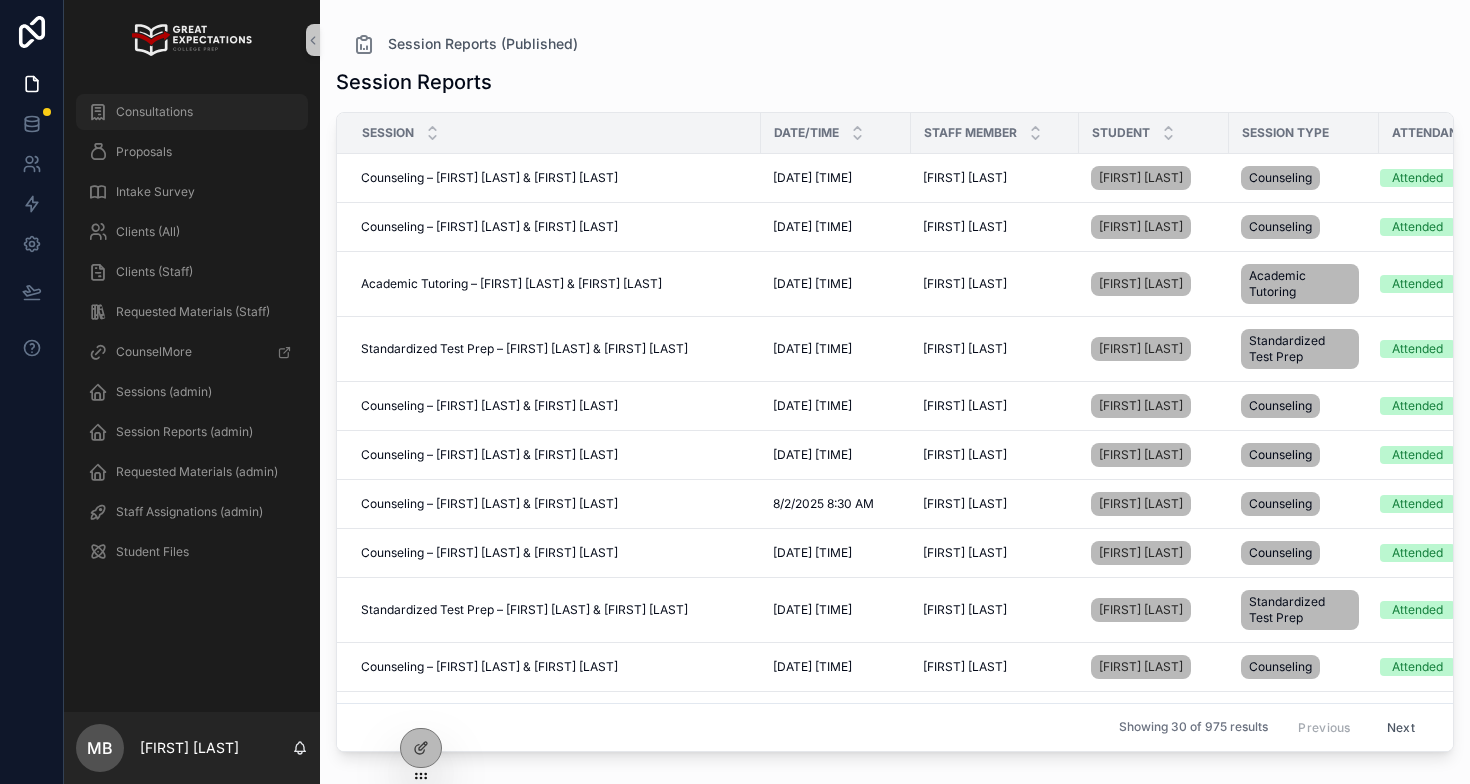 click on "Consultations" at bounding box center (154, 112) 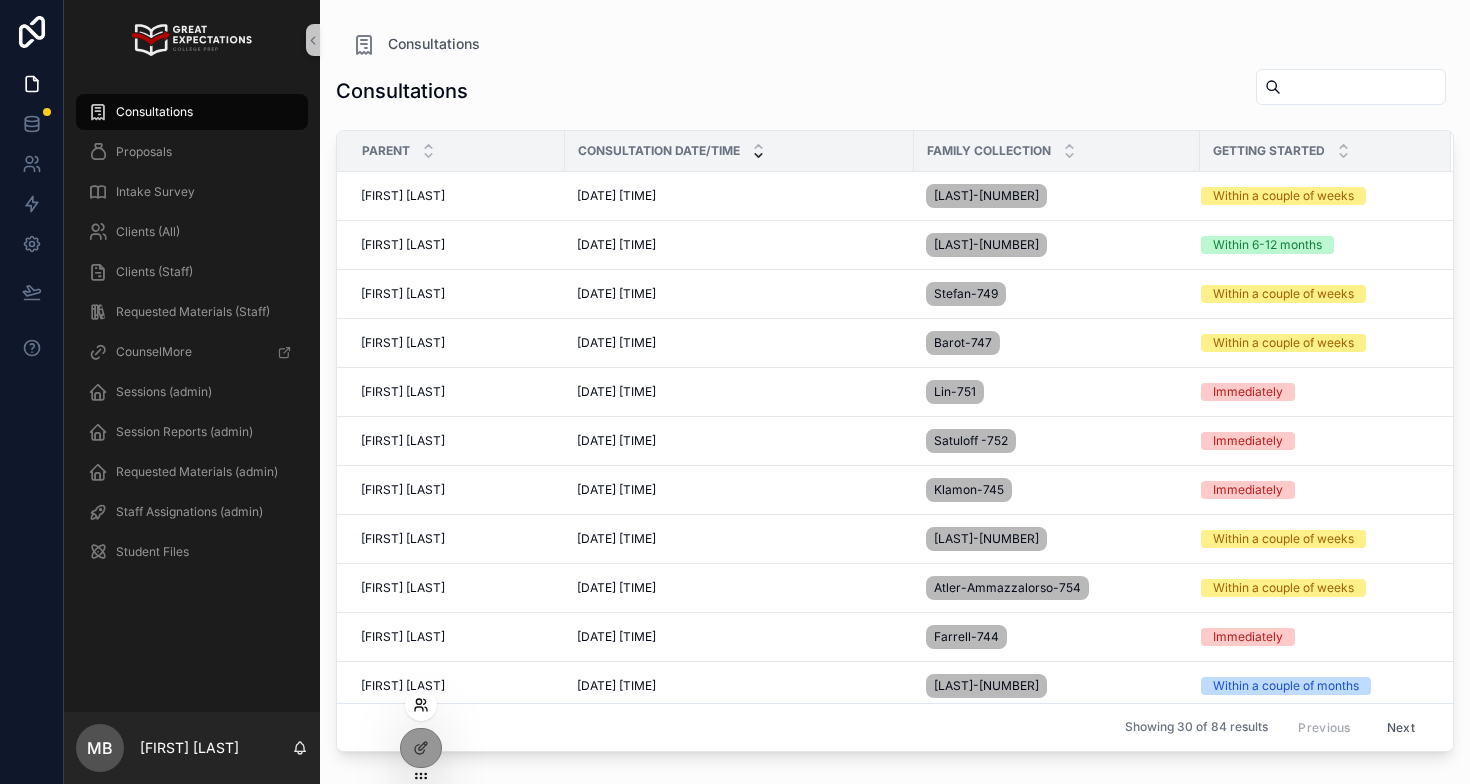 click 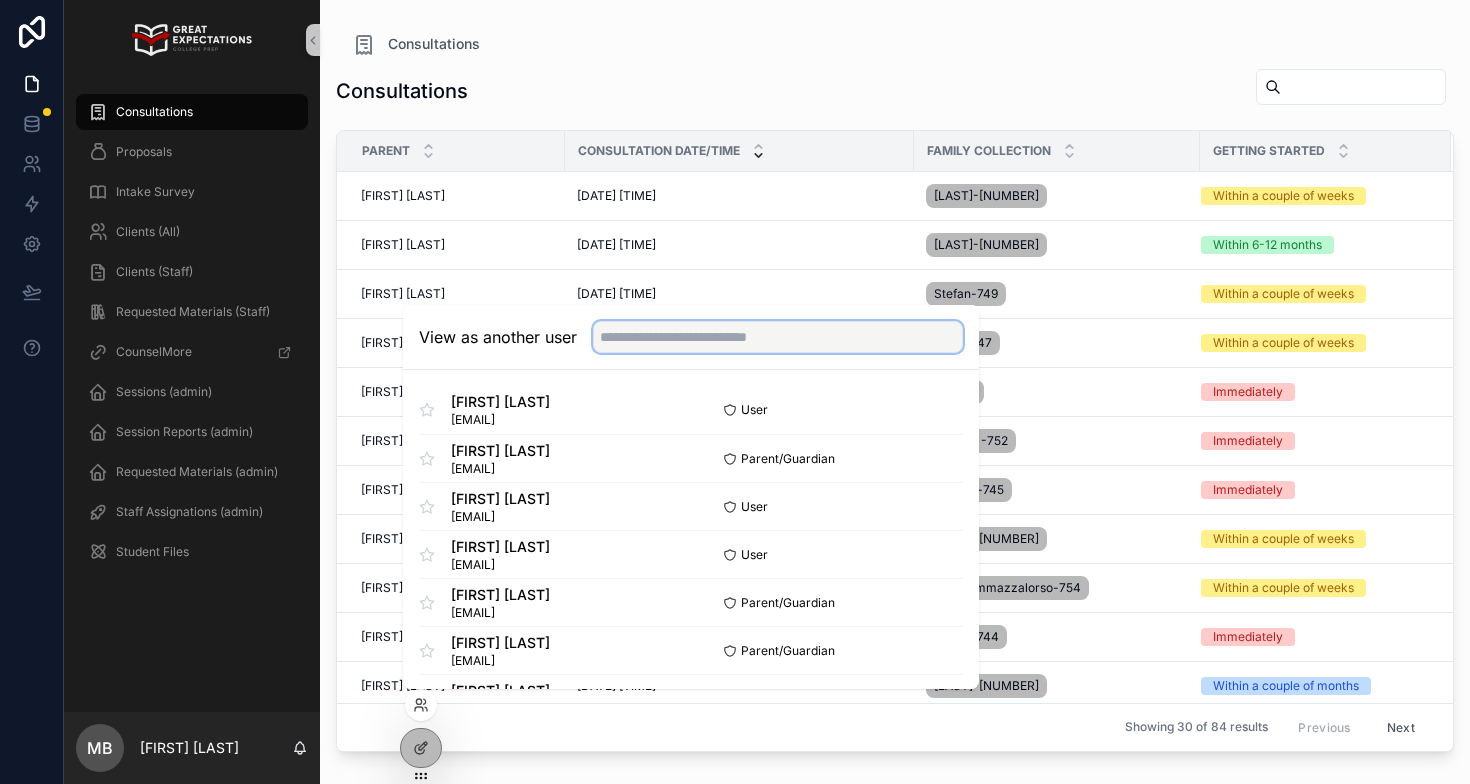 click at bounding box center (778, 337) 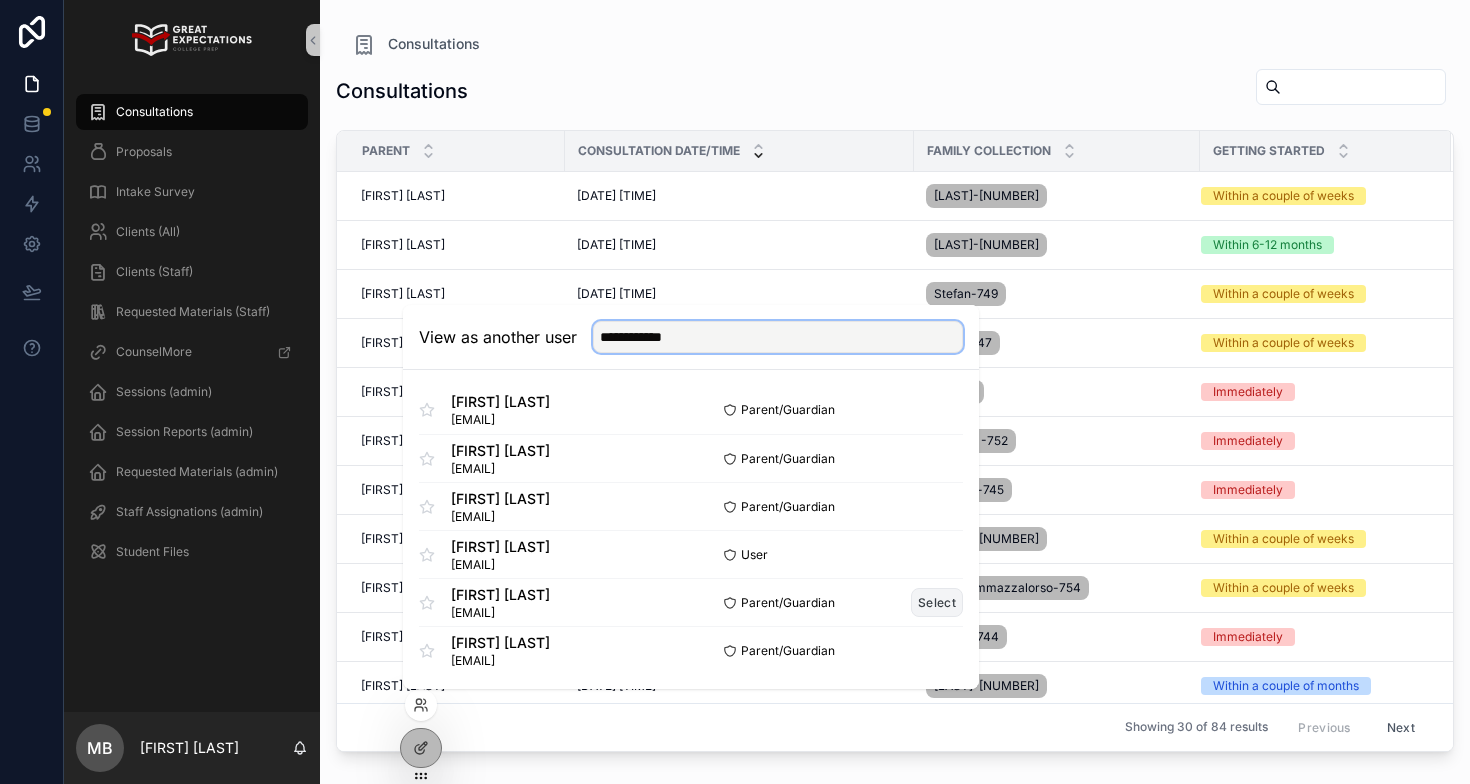type on "**********" 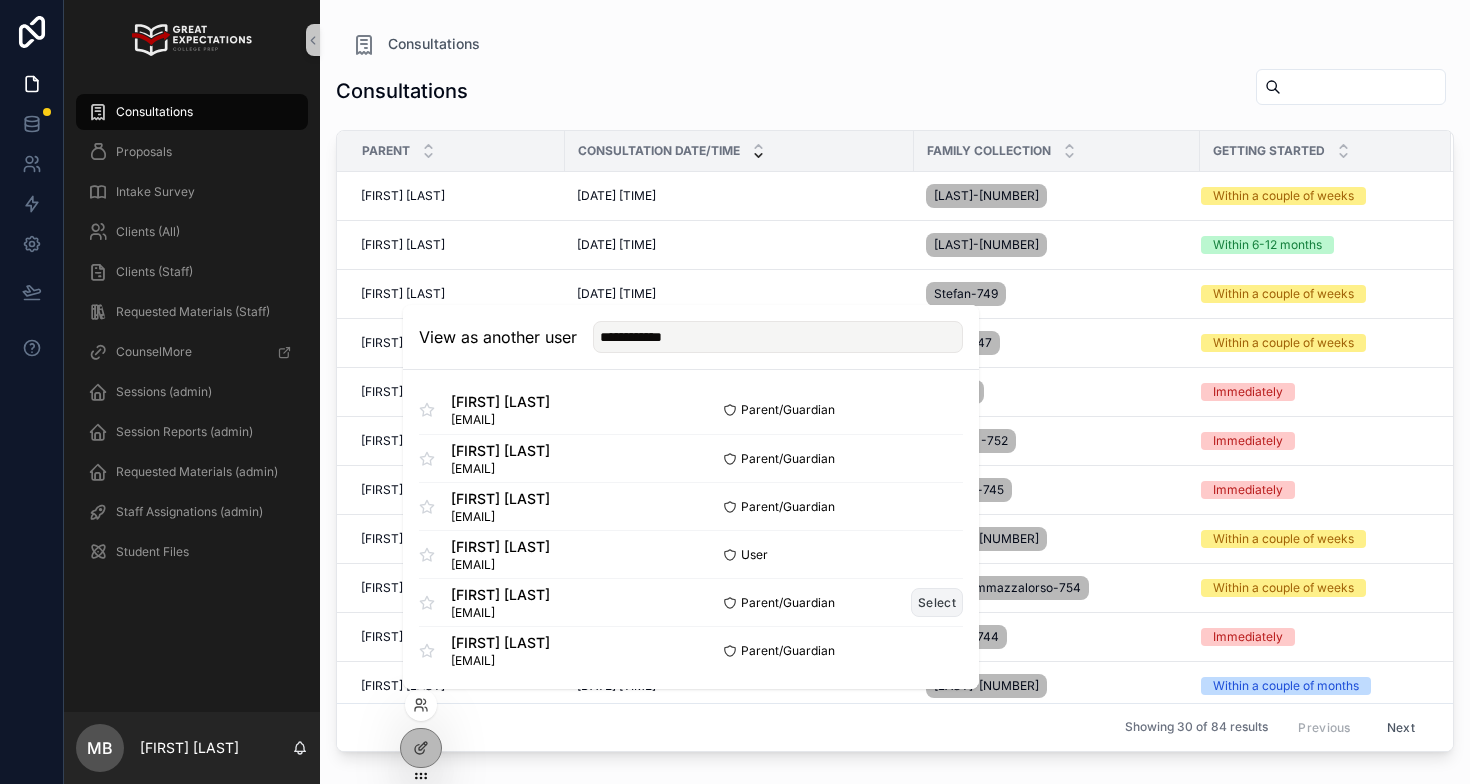 click on "Select" at bounding box center (937, 602) 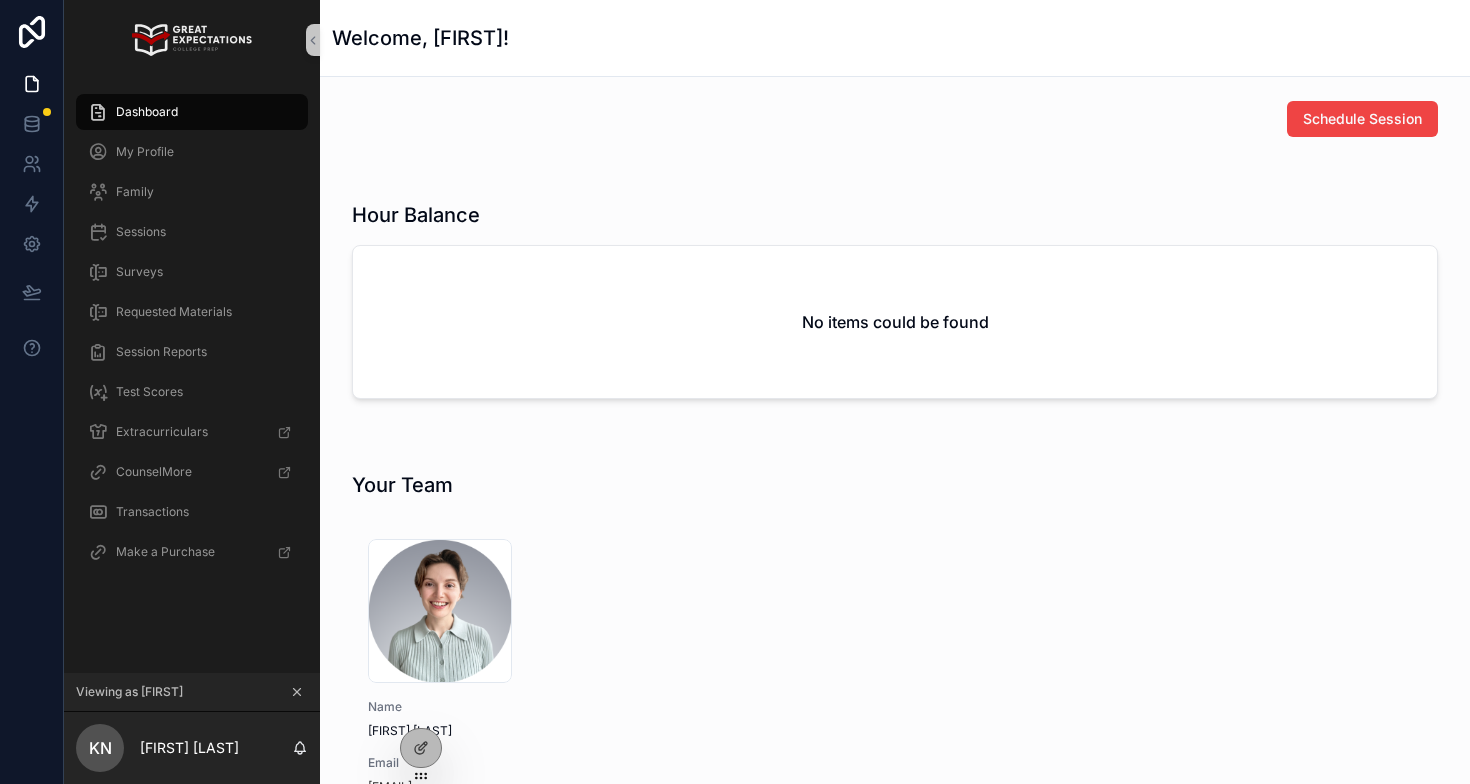 click on "Schedule Session Hour Balance No items could be found Your Team 673d2b006ed417c53f77e681_671bc0e3f664a4c8a4ded5f0_Rylee_Carrillo-Waggoner1 .png Name Rylee Carrillo-Waggoner Email ryleecw@gecollegeprep.com Mobile Phone --" at bounding box center [895, 546] 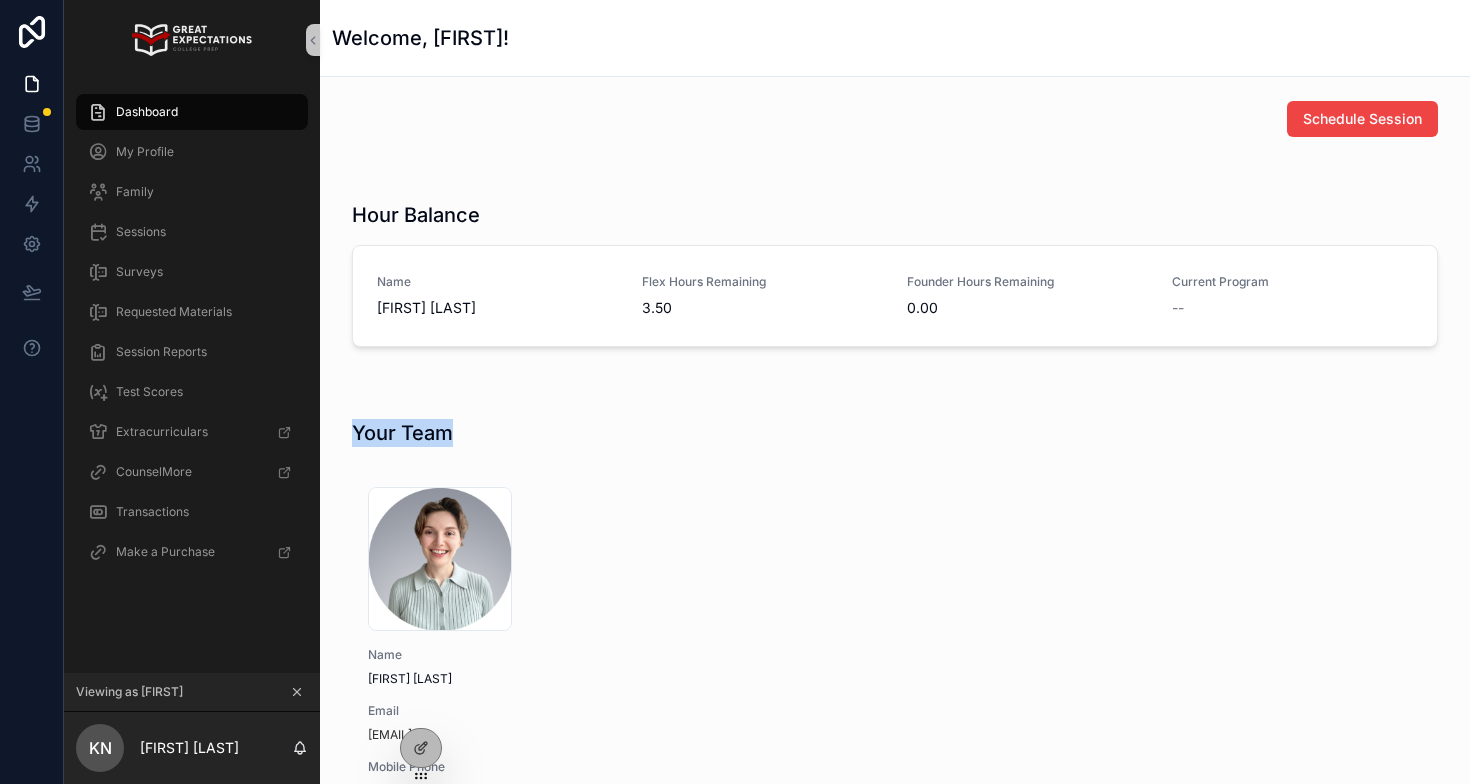 drag, startPoint x: 340, startPoint y: 430, endPoint x: 454, endPoint y: 432, distance: 114.01754 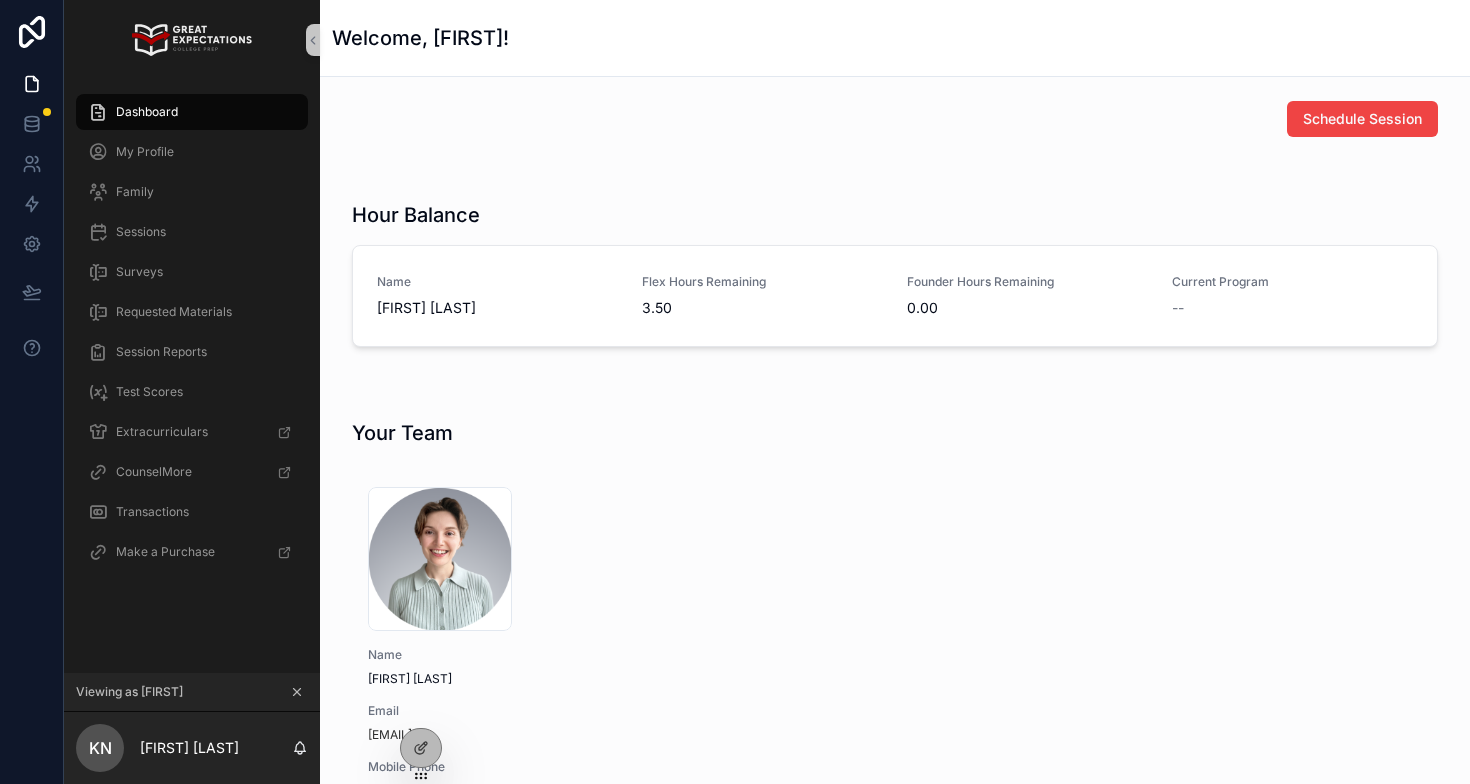 click on "Your Team" at bounding box center [895, 433] 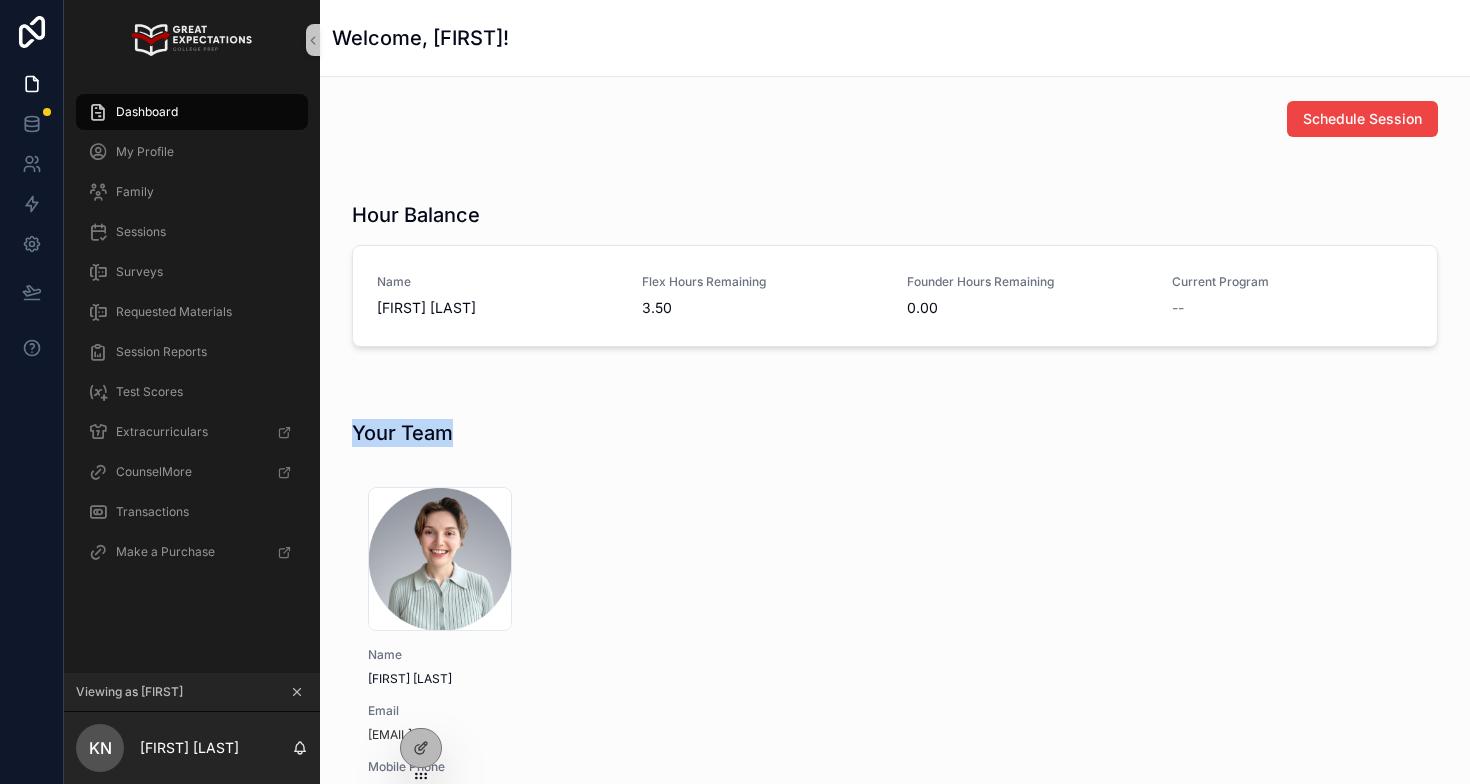 drag, startPoint x: 472, startPoint y: 436, endPoint x: 340, endPoint y: 436, distance: 132 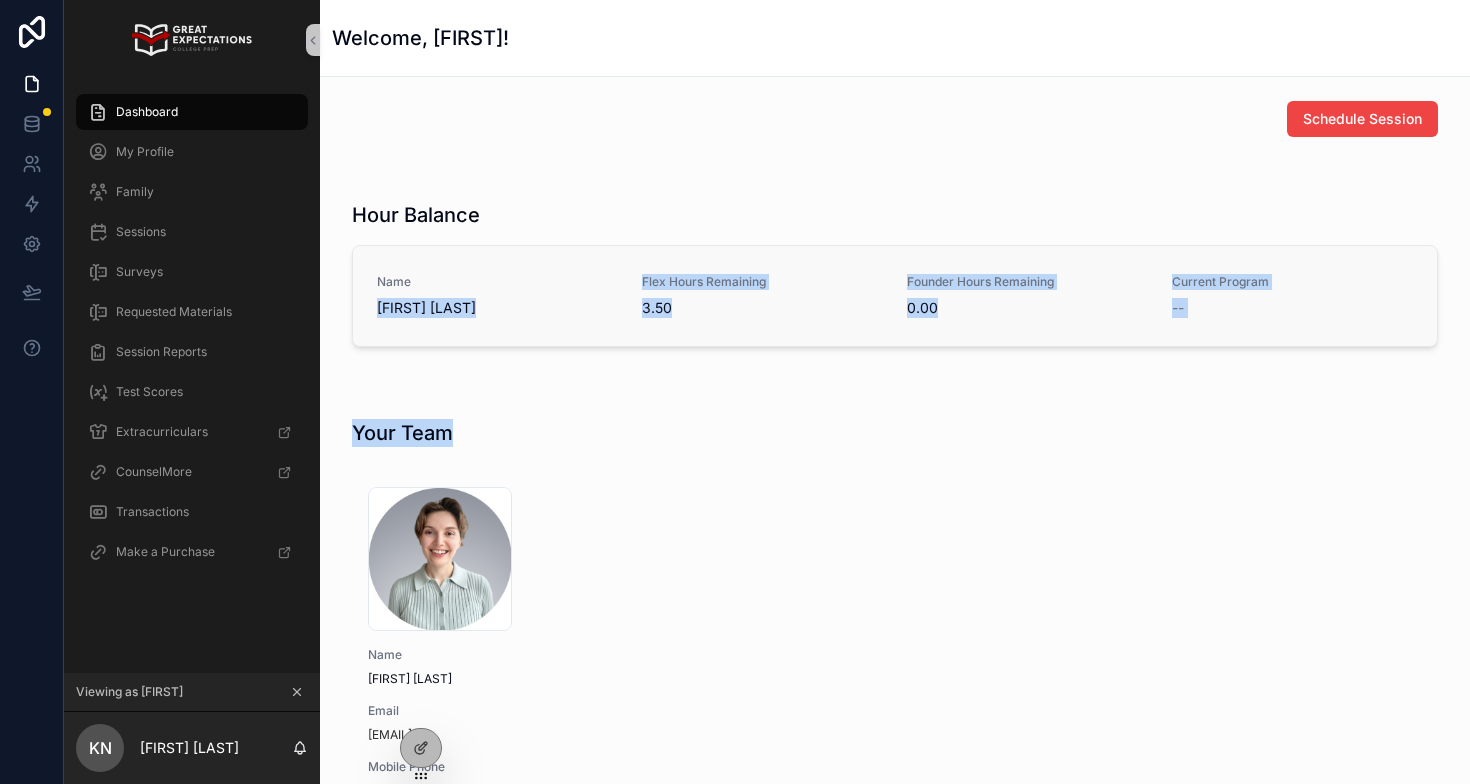 drag, startPoint x: 474, startPoint y: 436, endPoint x: 496, endPoint y: 291, distance: 146.65947 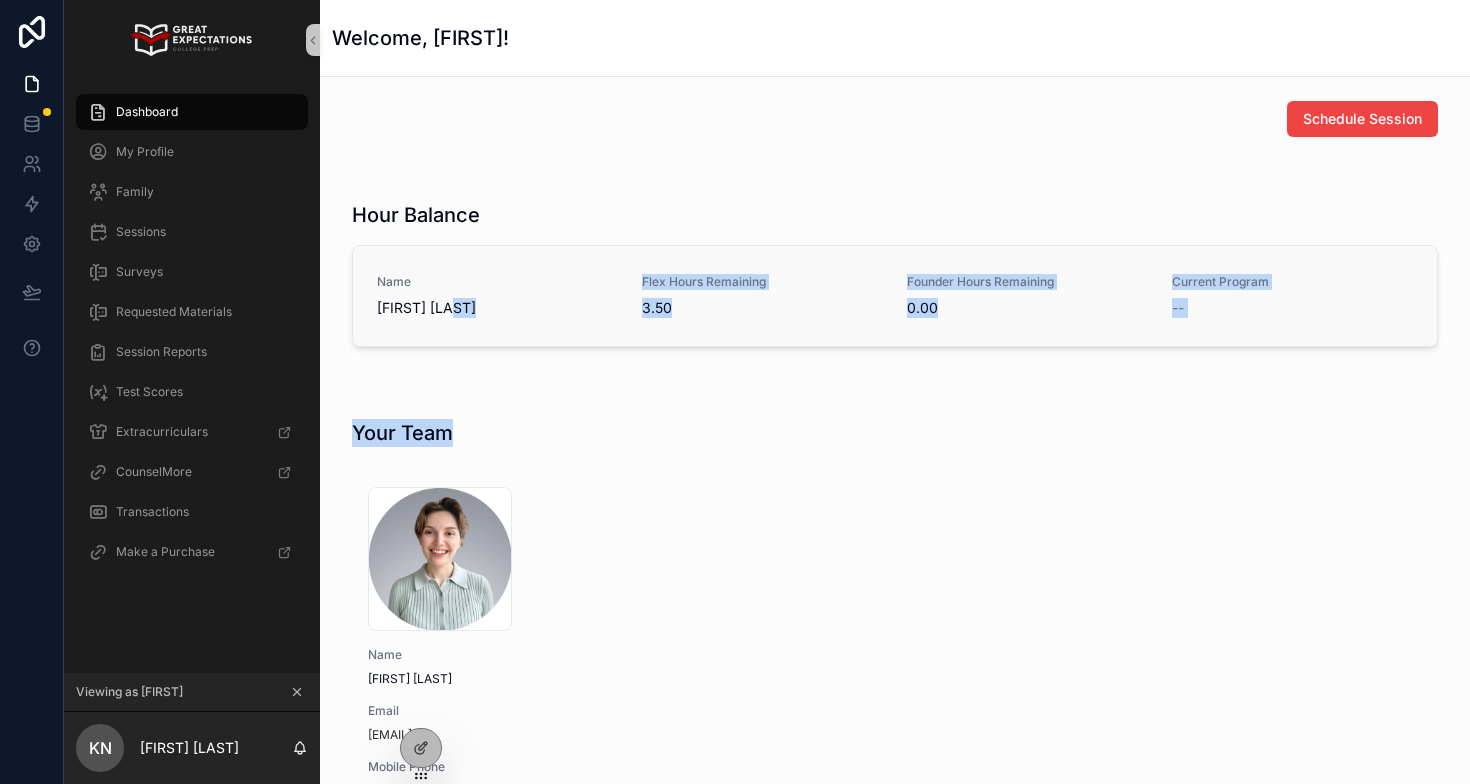 drag, startPoint x: 498, startPoint y: 447, endPoint x: 387, endPoint y: 344, distance: 151.42654 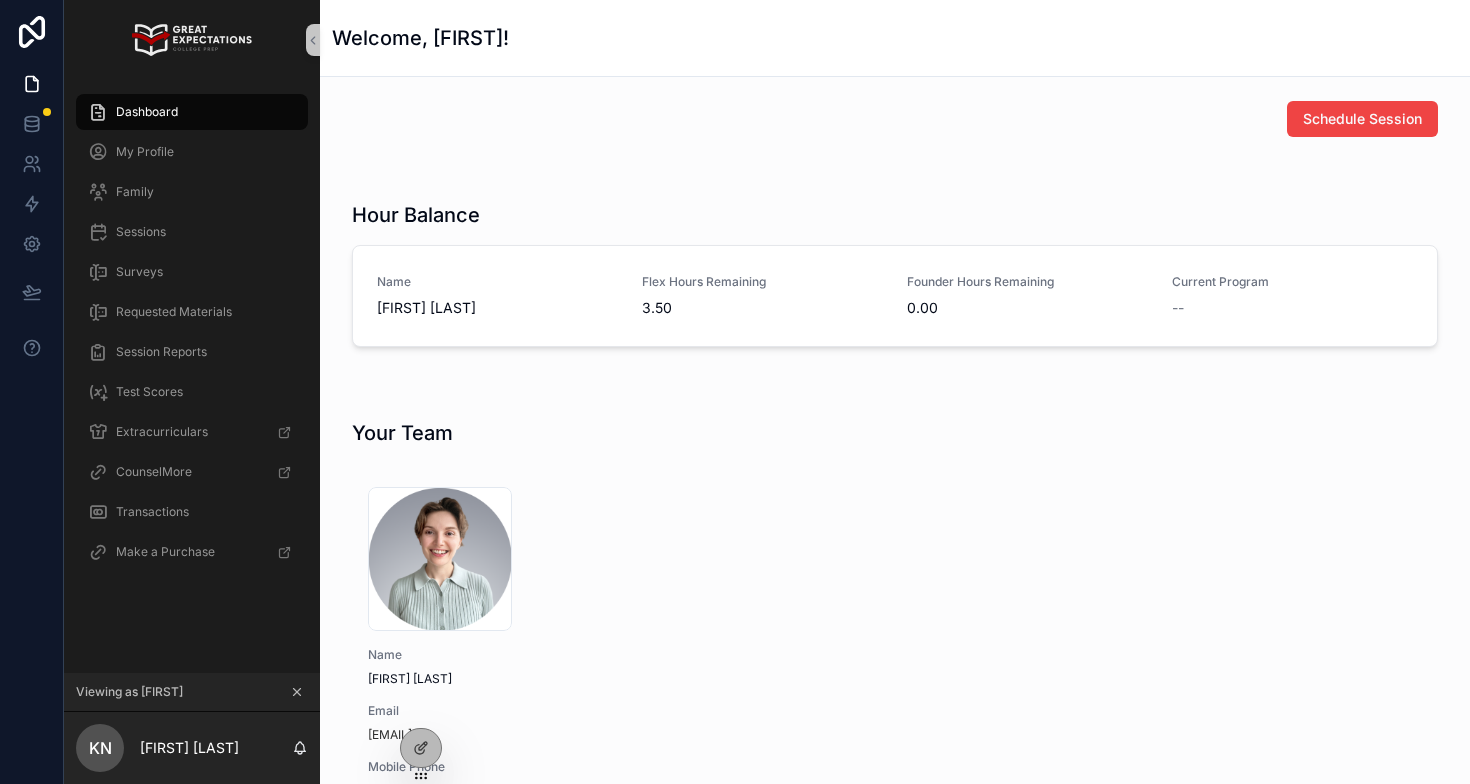 click on "Hour Balance" at bounding box center (416, 215) 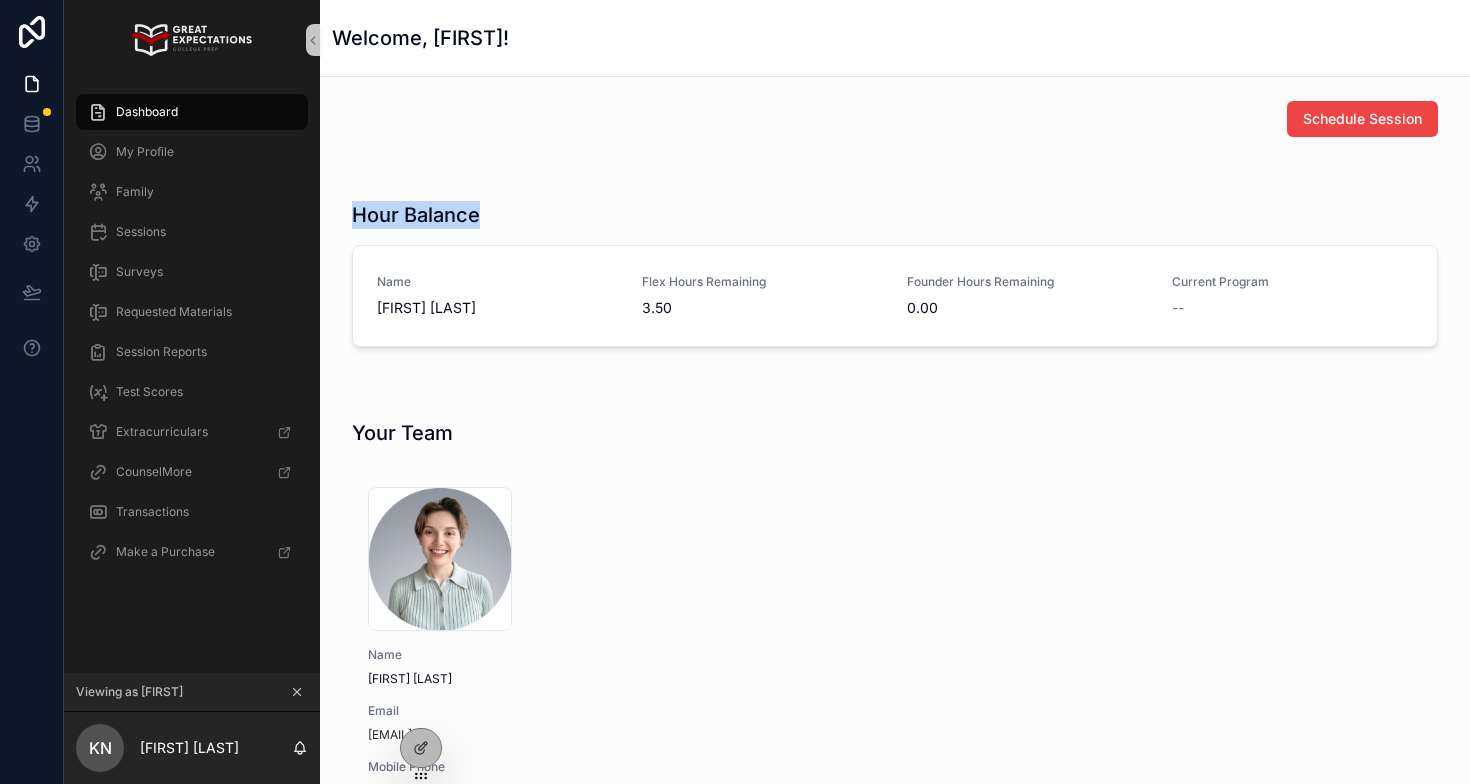 drag, startPoint x: 349, startPoint y: 215, endPoint x: 575, endPoint y: 224, distance: 226.17914 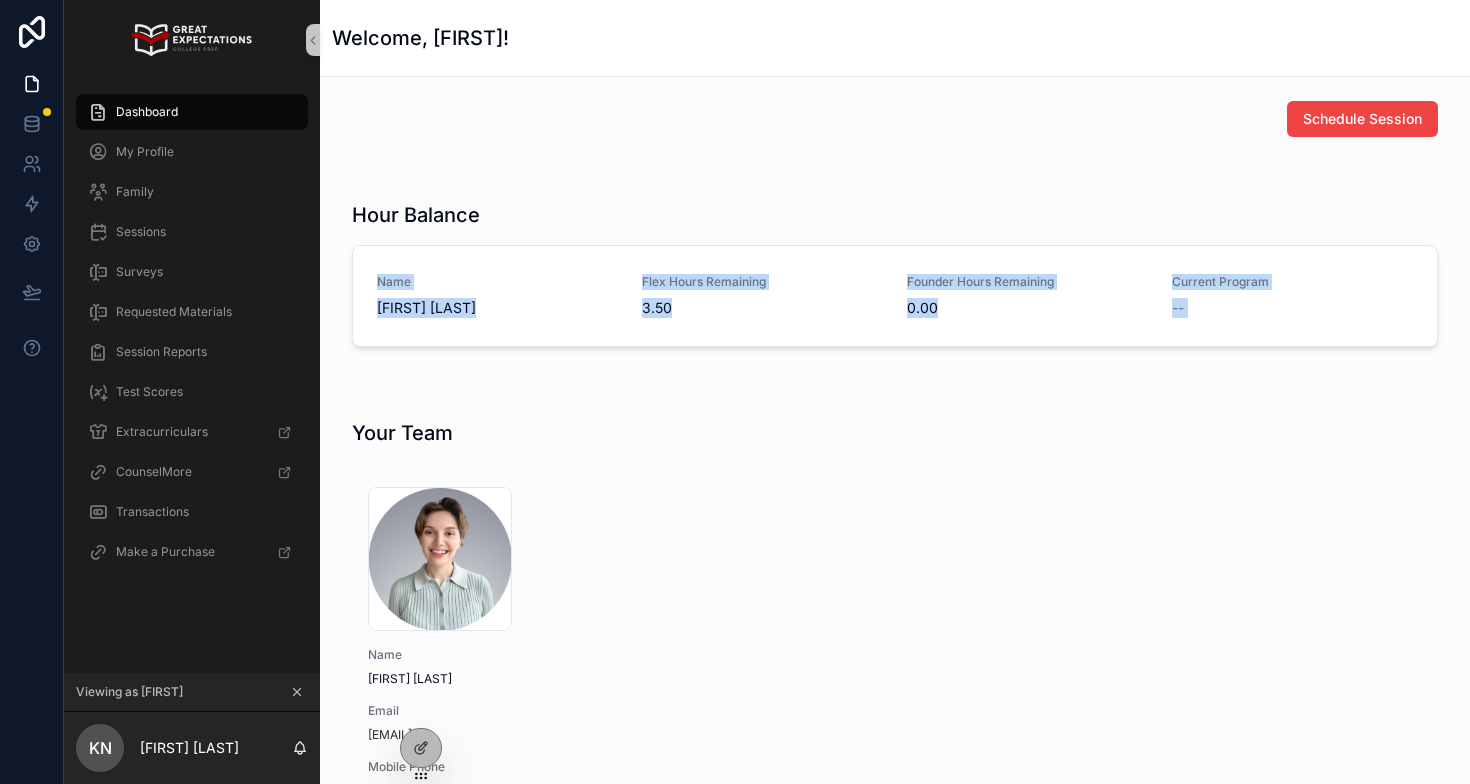 drag, startPoint x: 575, startPoint y: 224, endPoint x: 673, endPoint y: 374, distance: 179.17589 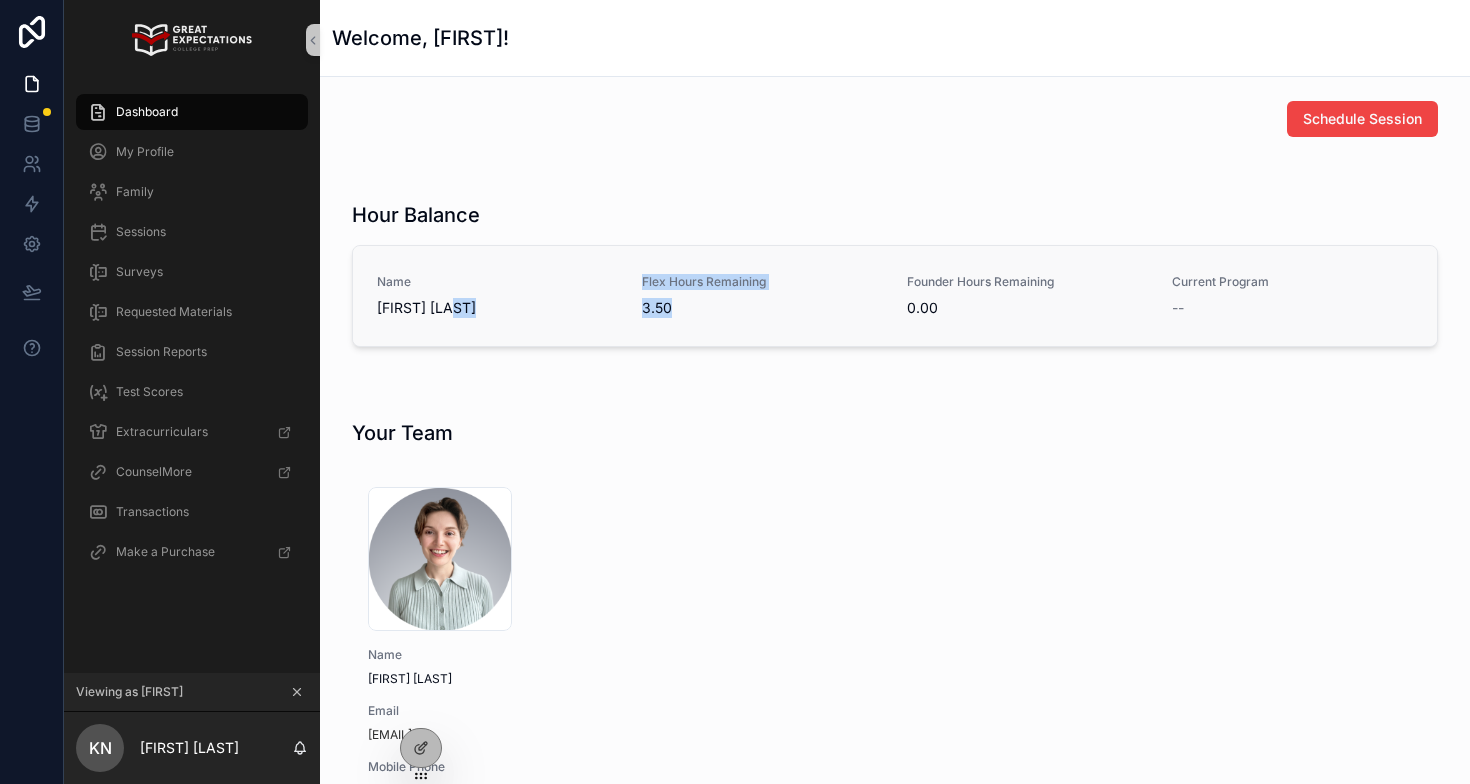 drag, startPoint x: 618, startPoint y: 313, endPoint x: 751, endPoint y: 310, distance: 133.03383 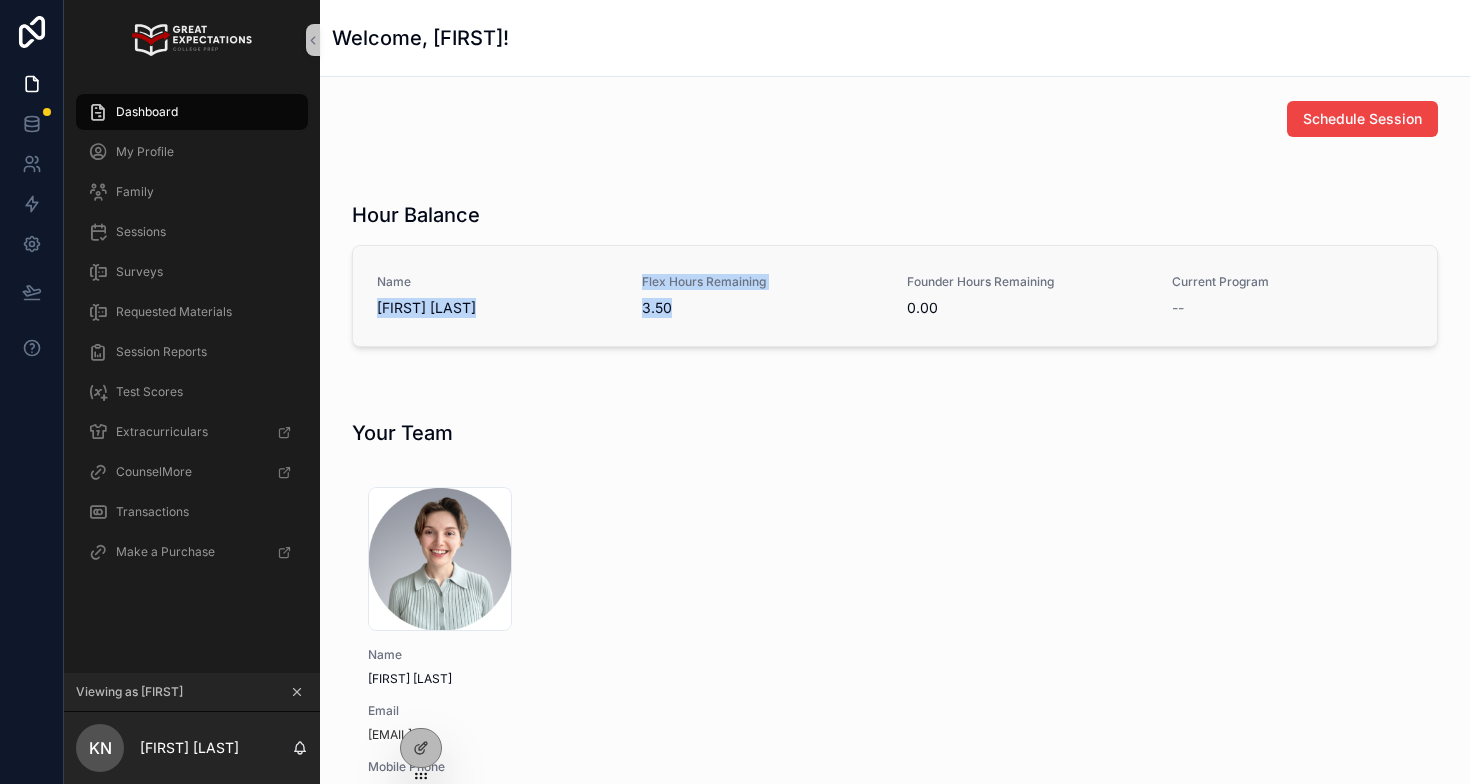 drag, startPoint x: 751, startPoint y: 310, endPoint x: 575, endPoint y: 281, distance: 178.3732 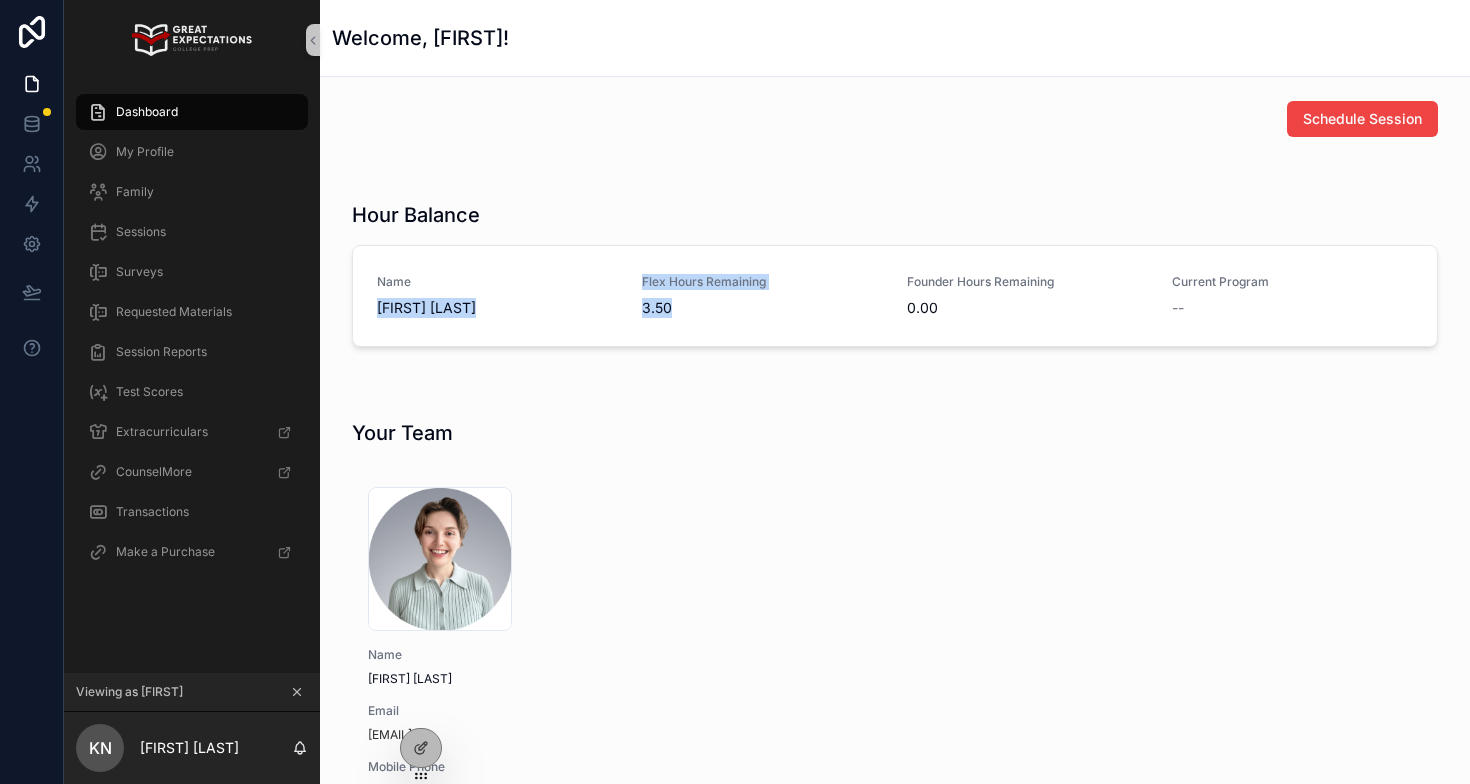 drag, startPoint x: 579, startPoint y: 280, endPoint x: 718, endPoint y: 364, distance: 162.40997 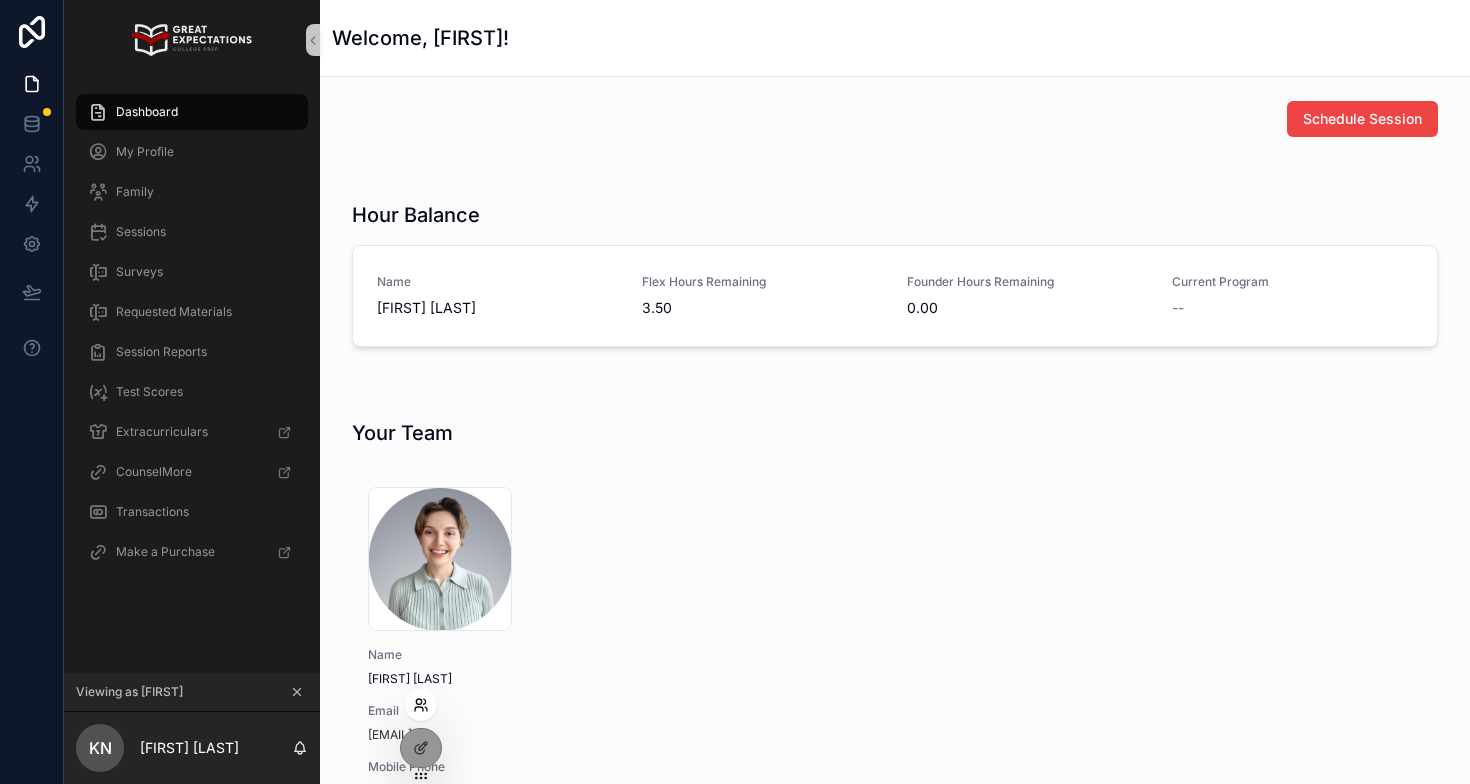click 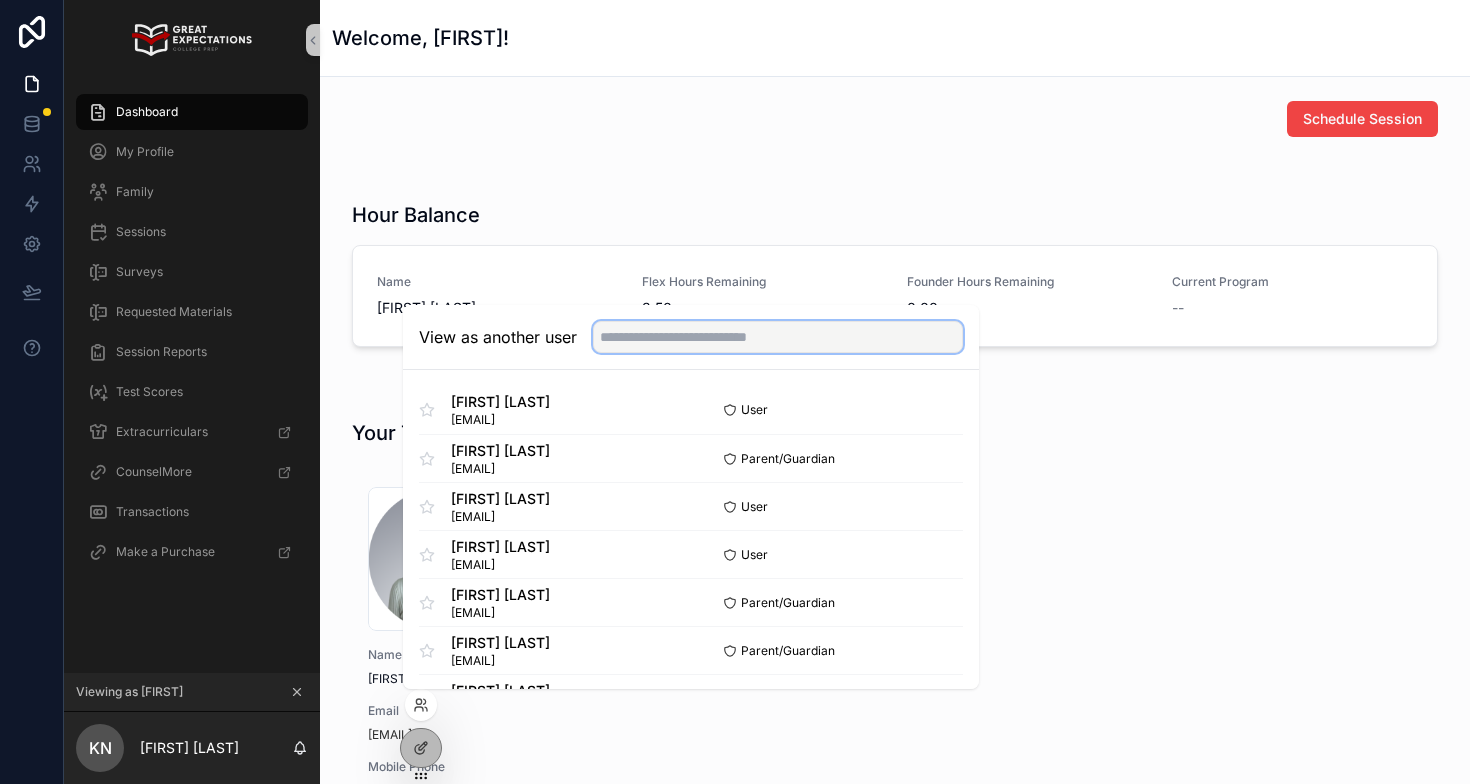 click at bounding box center (778, 337) 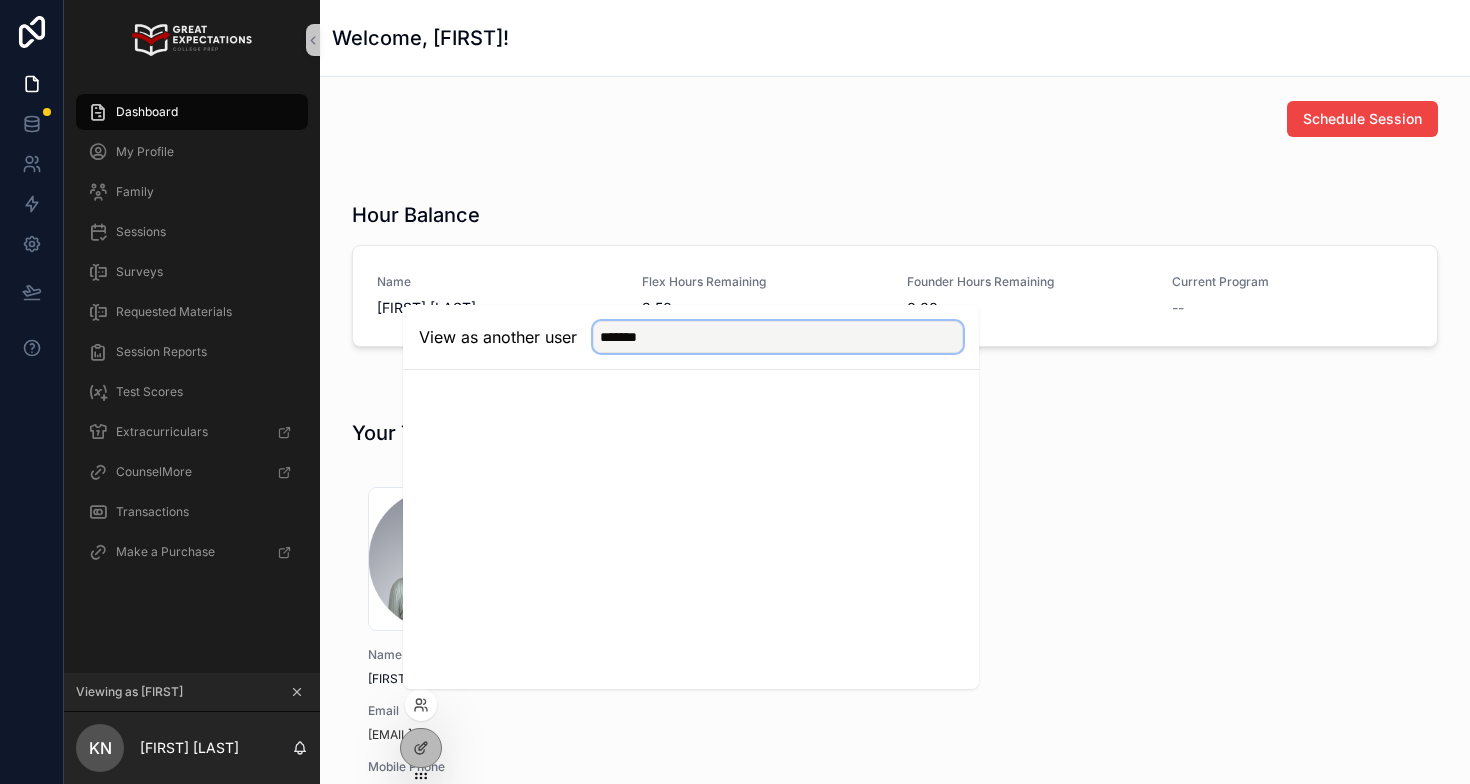 type on "******" 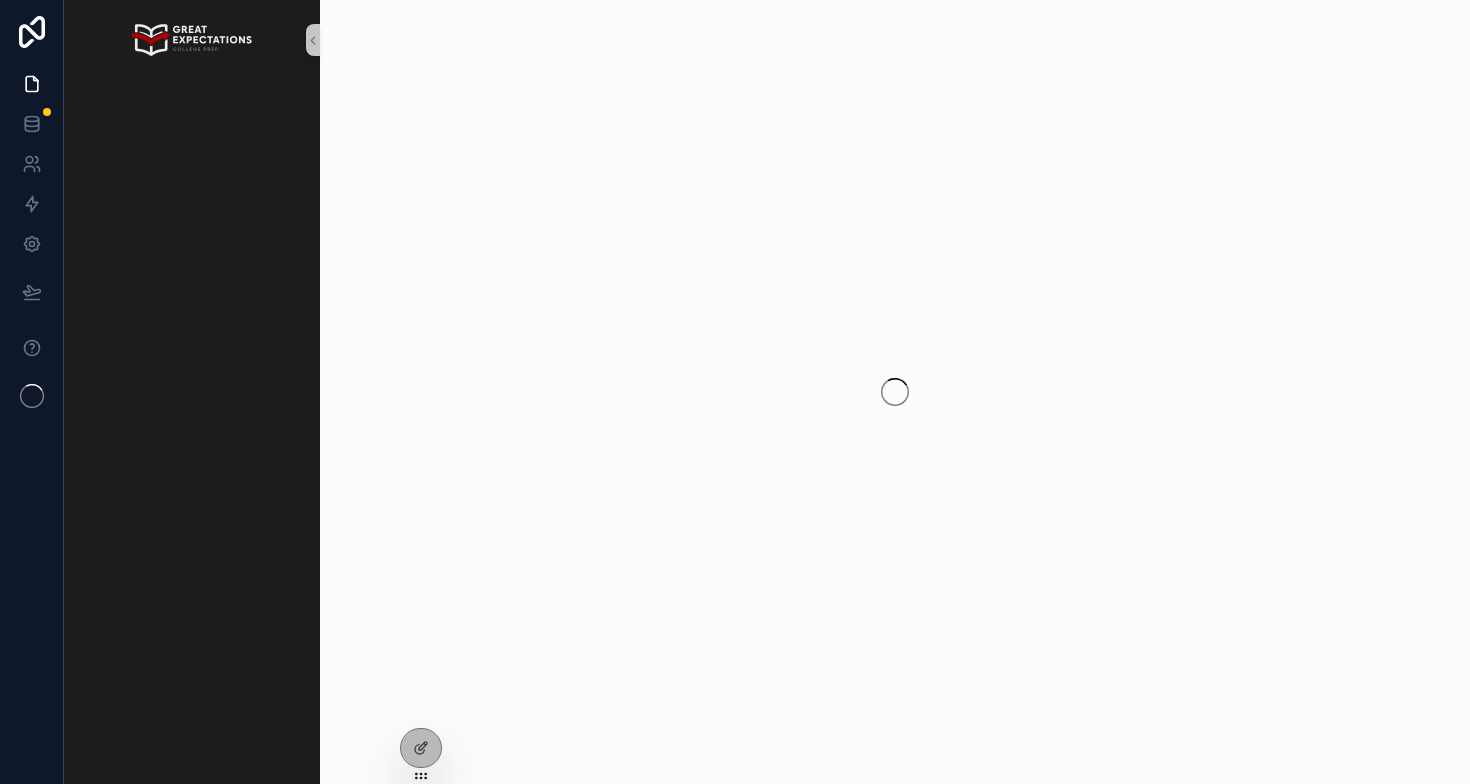 scroll, scrollTop: 0, scrollLeft: 0, axis: both 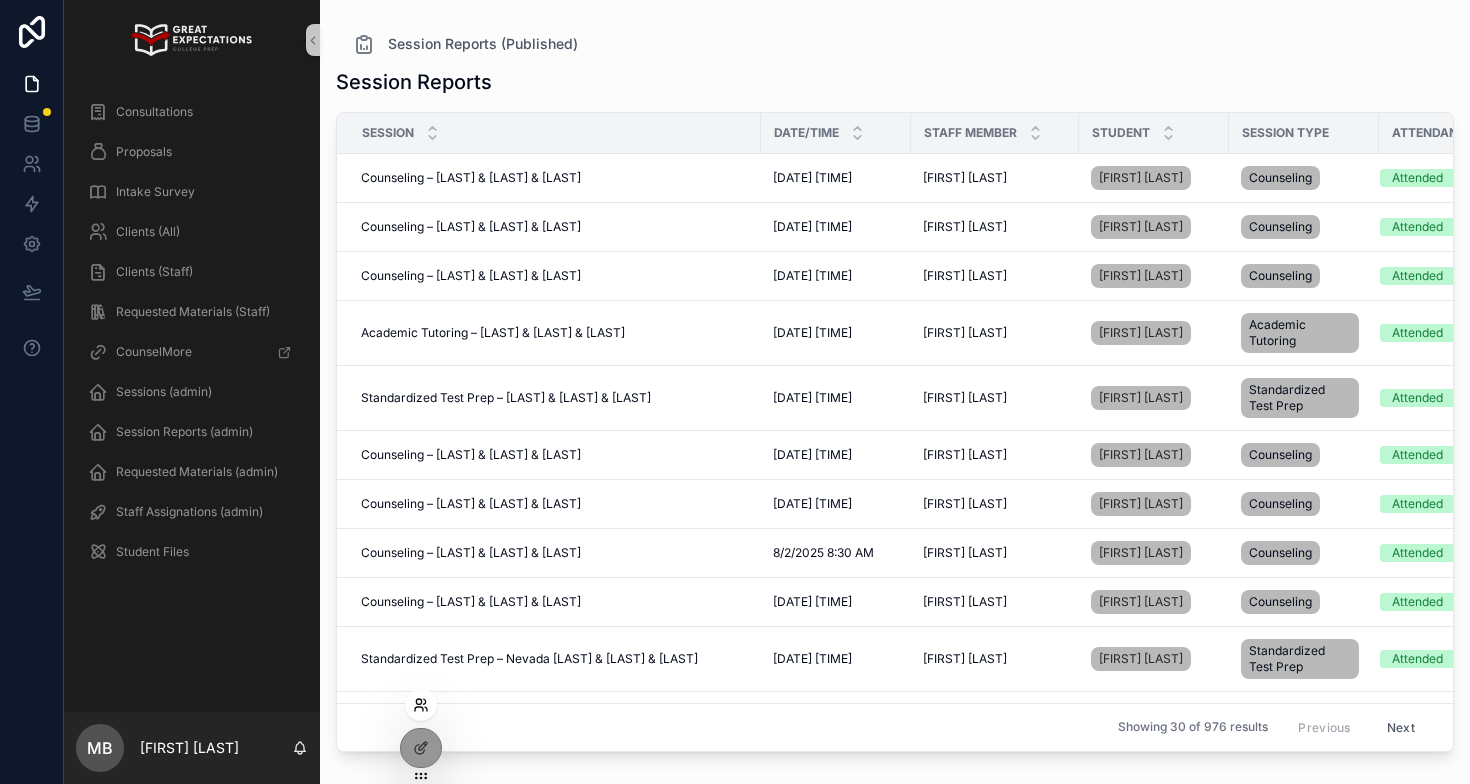 click 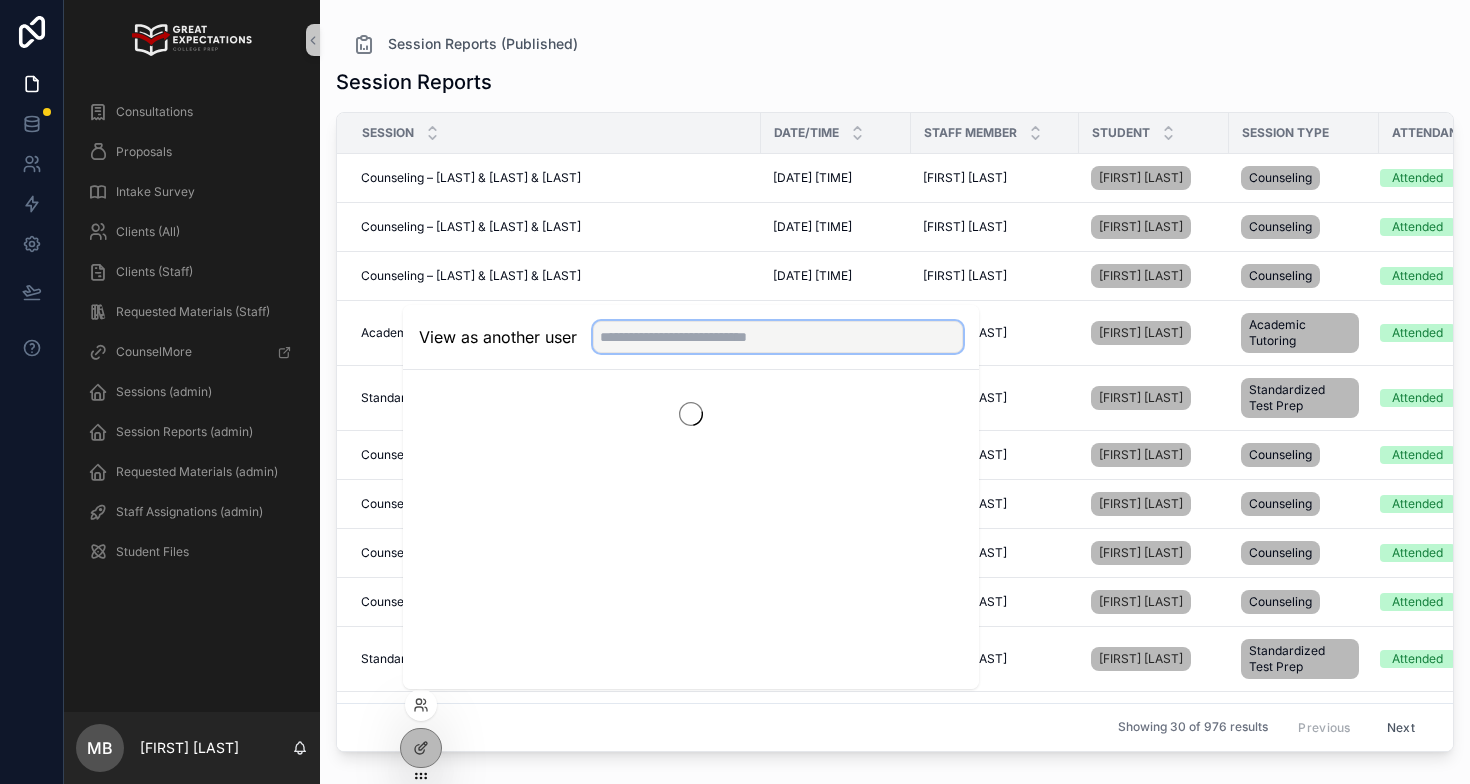click at bounding box center (778, 337) 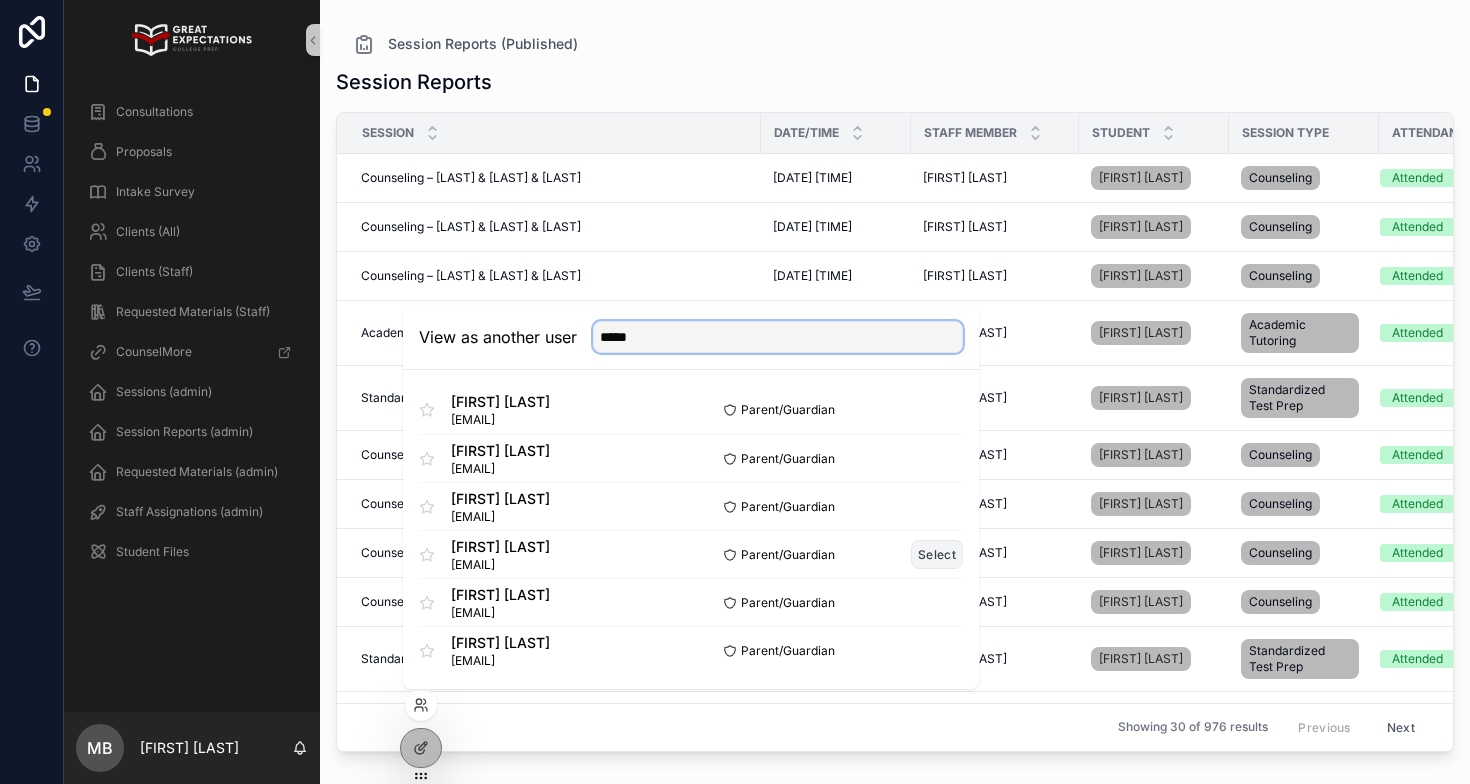 type on "****" 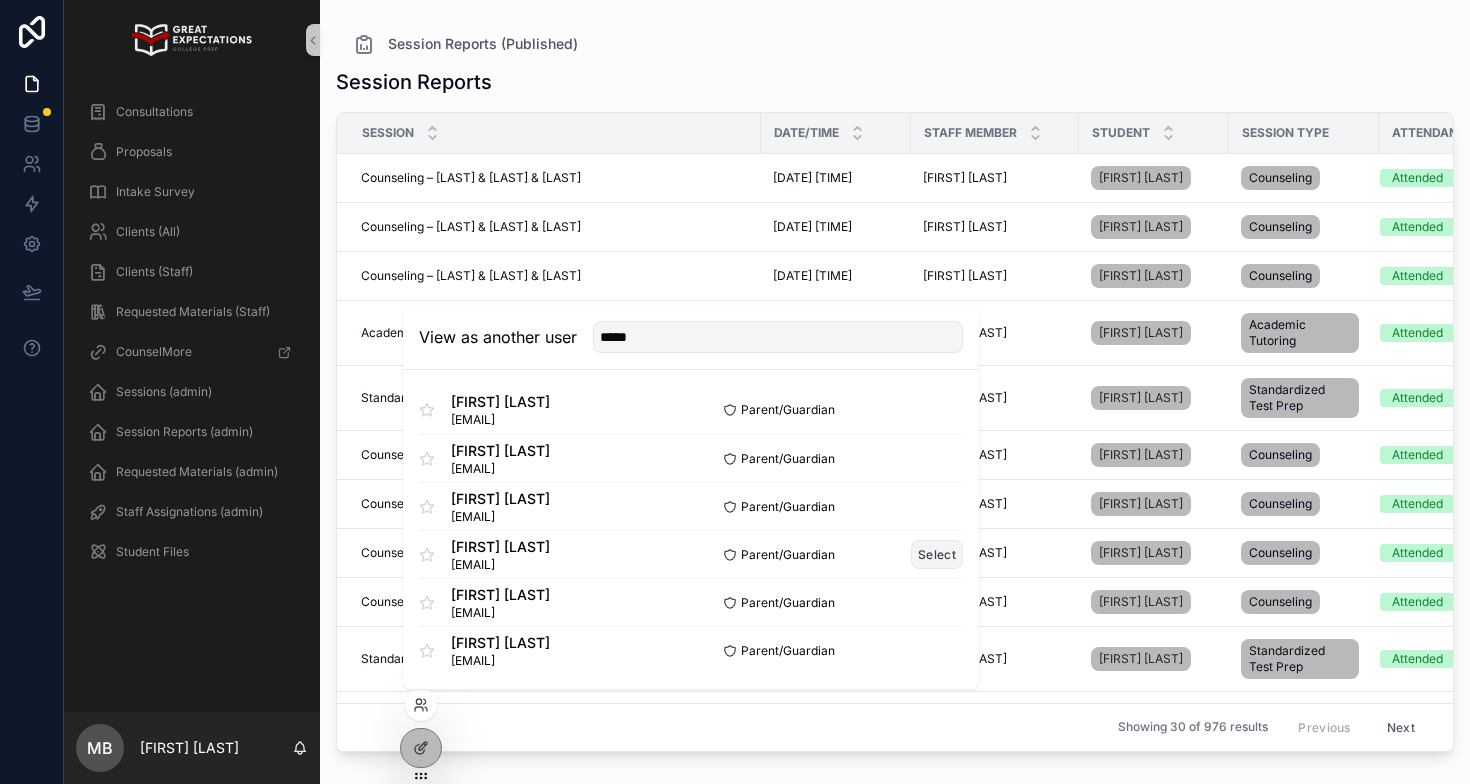 click on "Select" at bounding box center (937, 554) 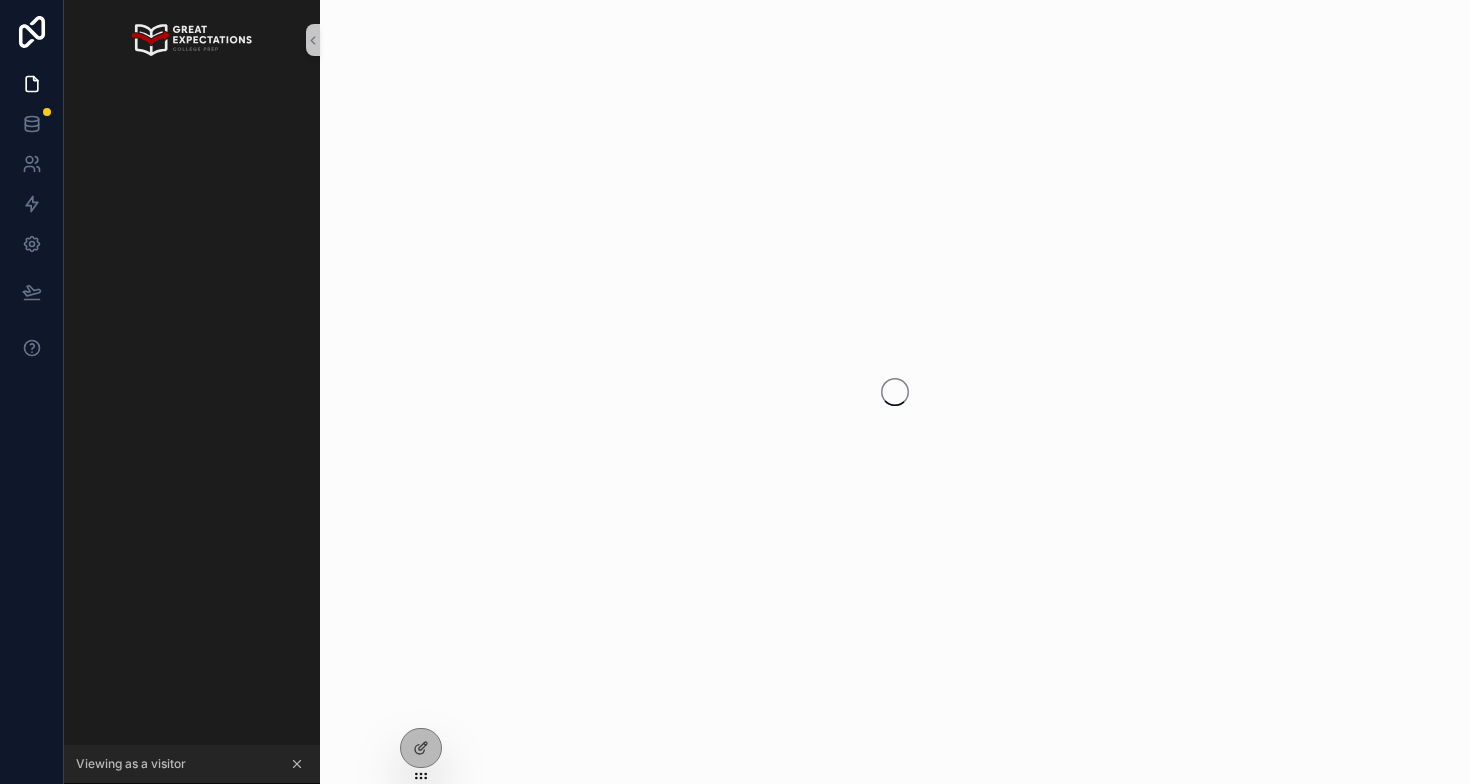 scroll, scrollTop: 0, scrollLeft: 0, axis: both 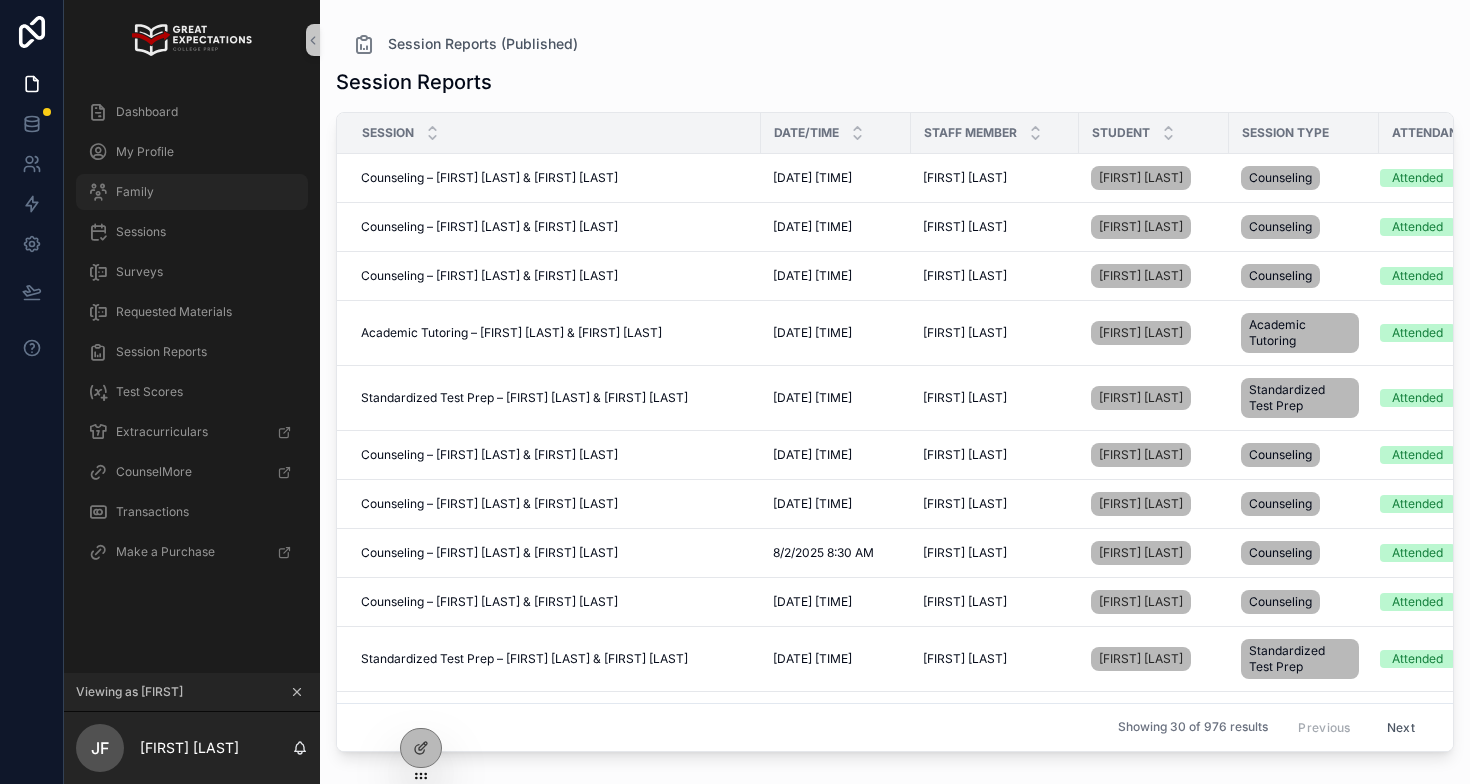 click on "Family" at bounding box center (192, 192) 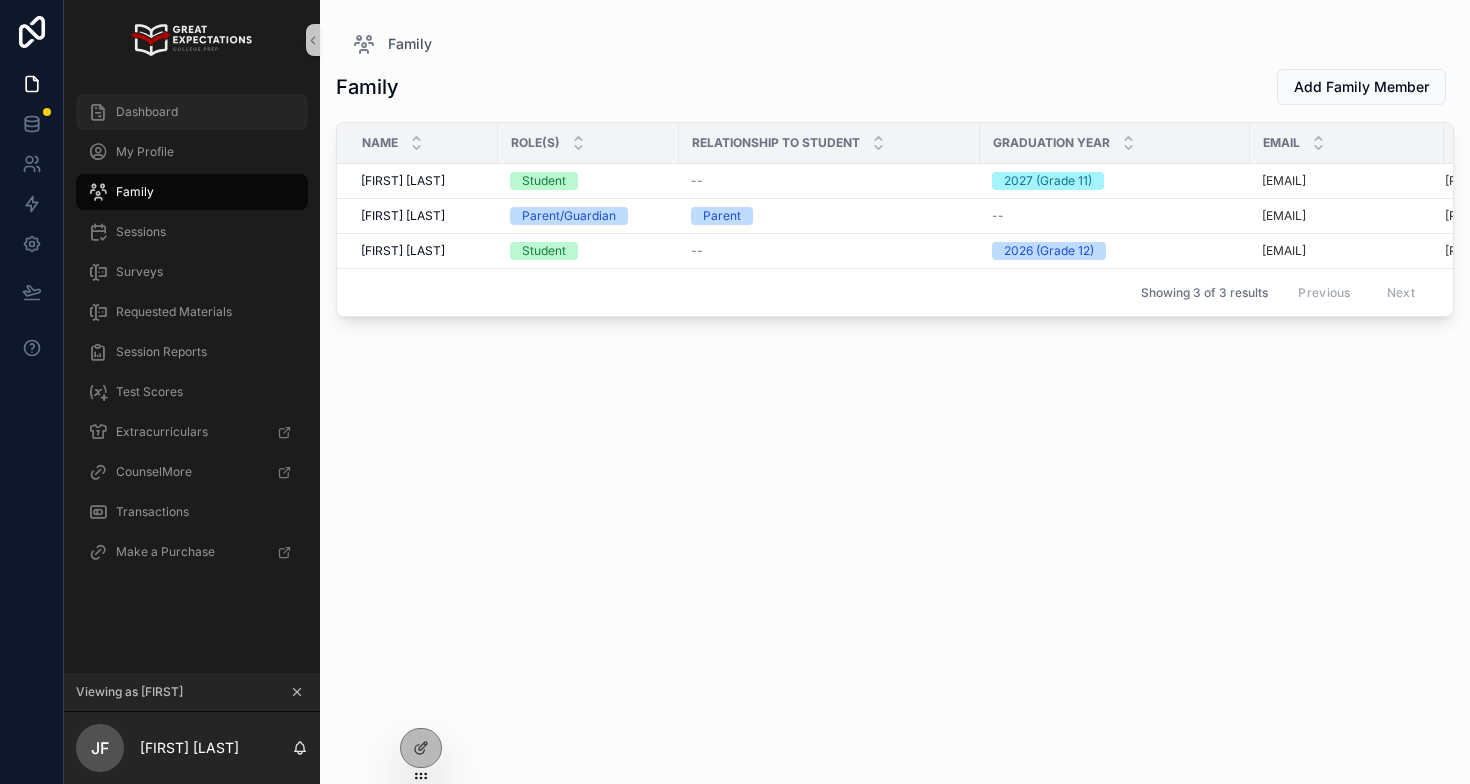 click on "Dashboard" at bounding box center (192, 112) 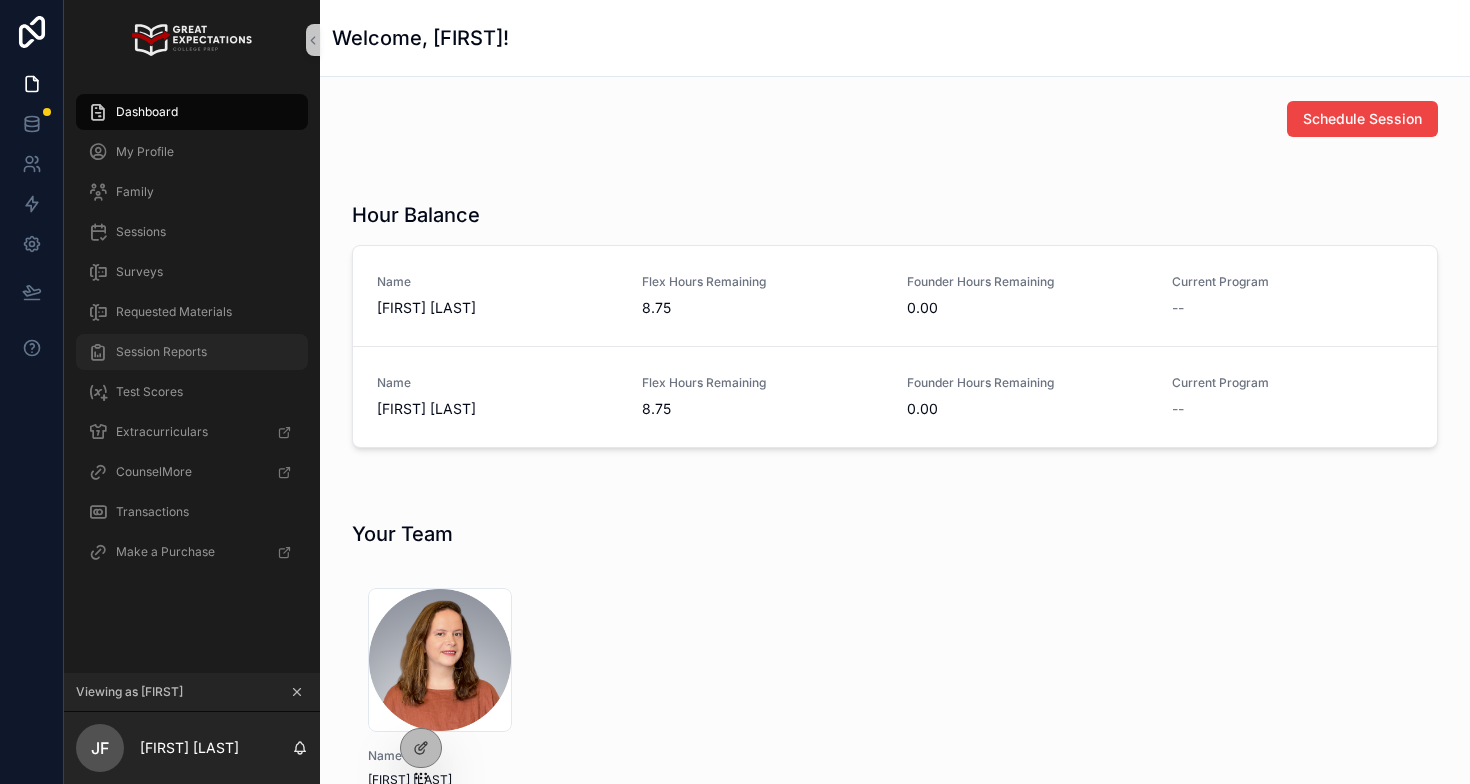 click on "Session Reports" at bounding box center (161, 352) 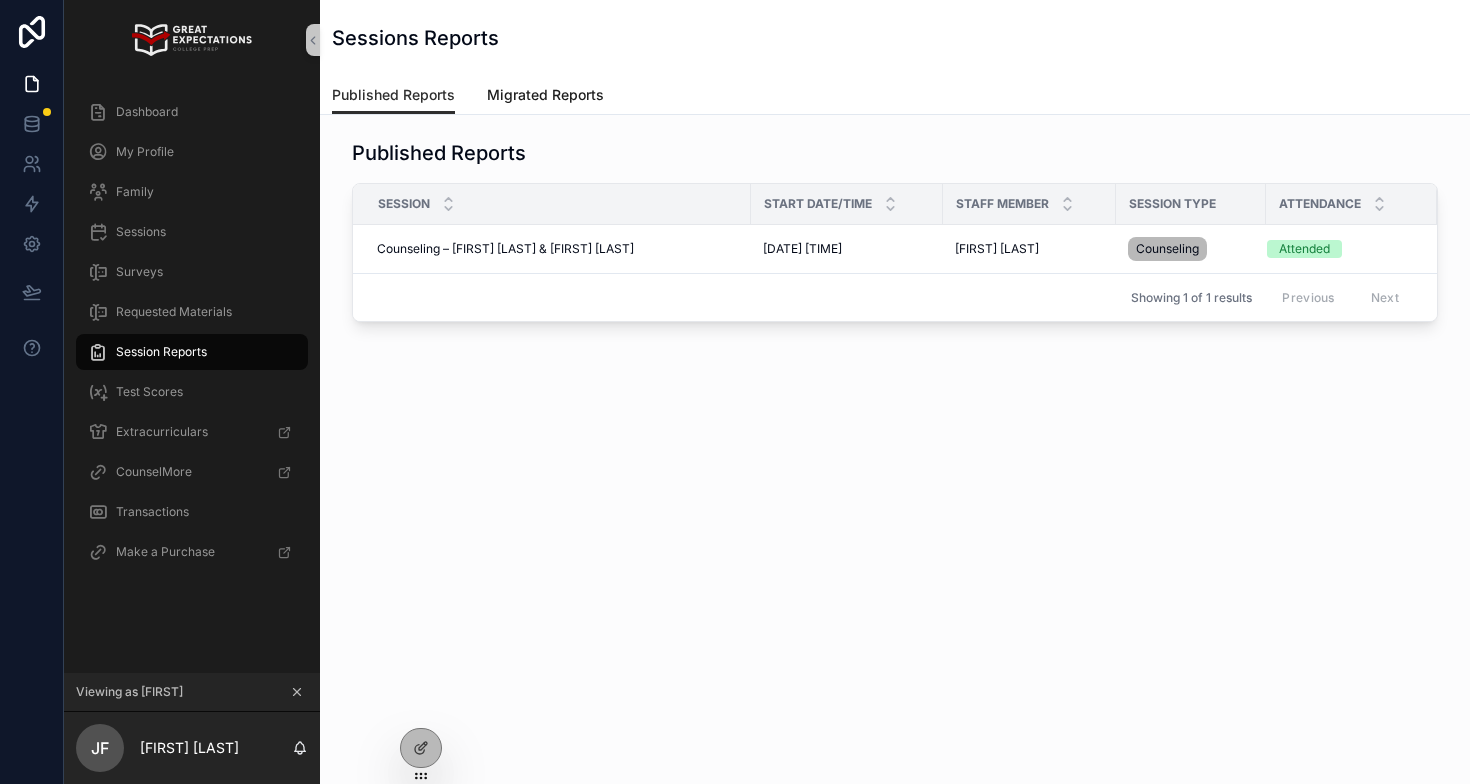 click on "Migrated Reports" at bounding box center (545, 95) 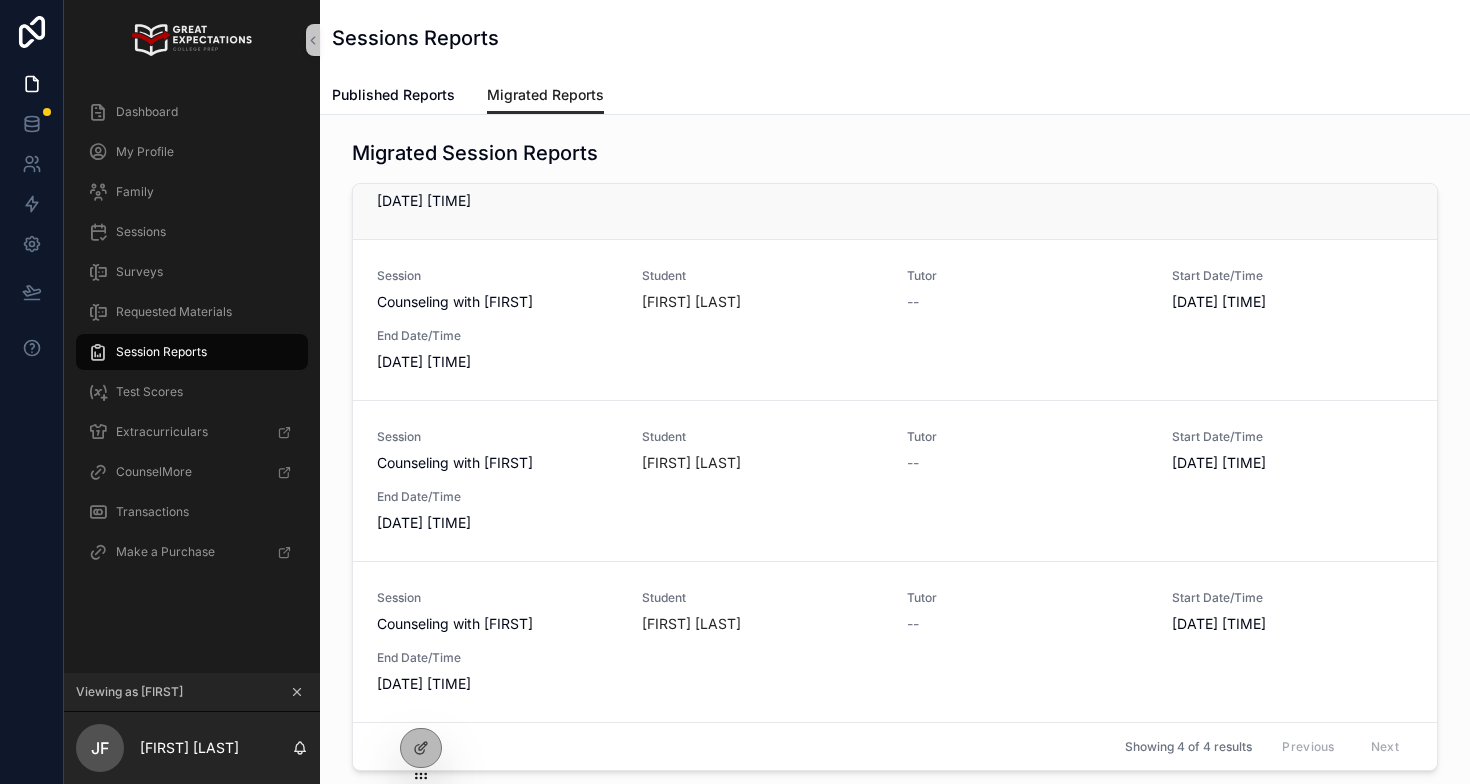 scroll, scrollTop: 0, scrollLeft: 0, axis: both 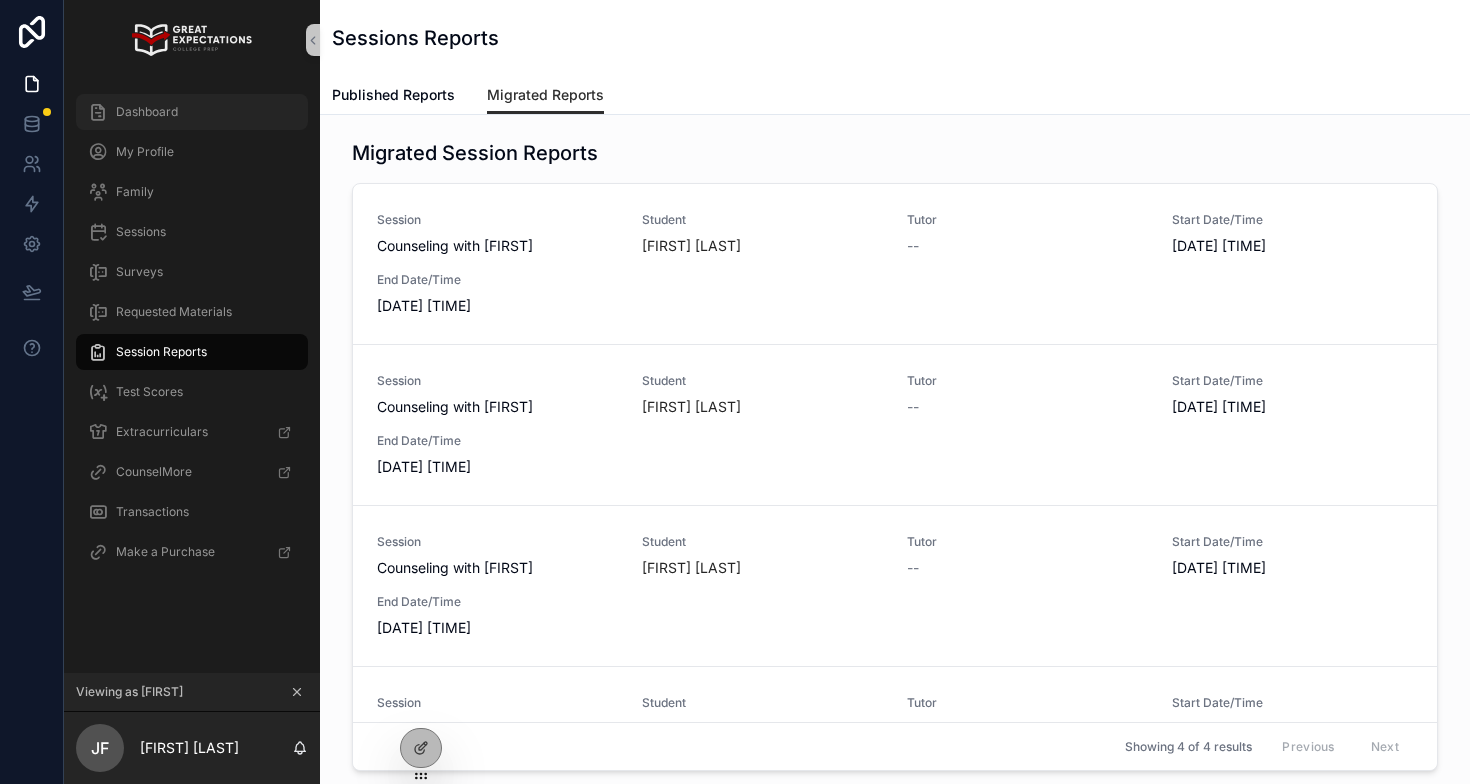 click on "Dashboard" at bounding box center (192, 112) 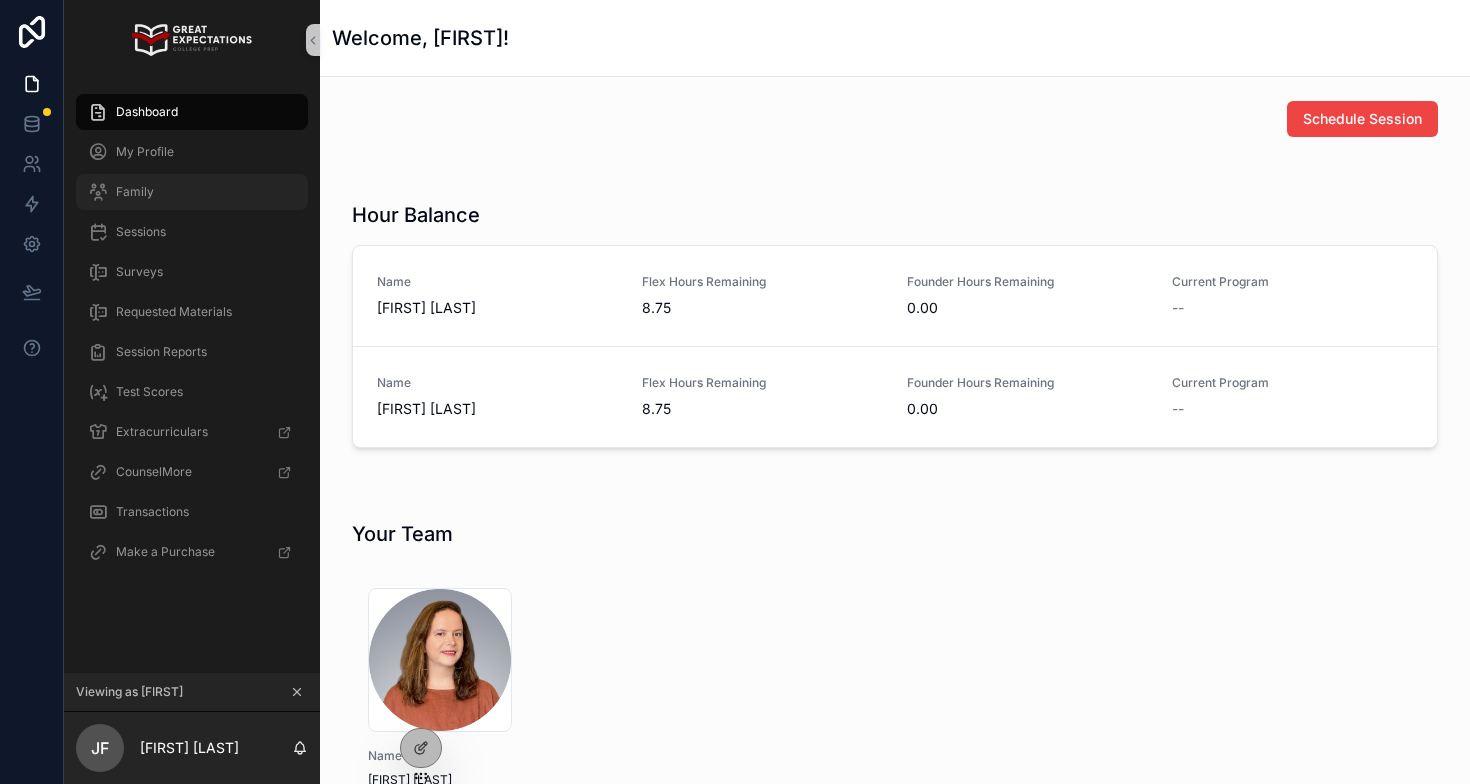 click on "Family" at bounding box center (192, 192) 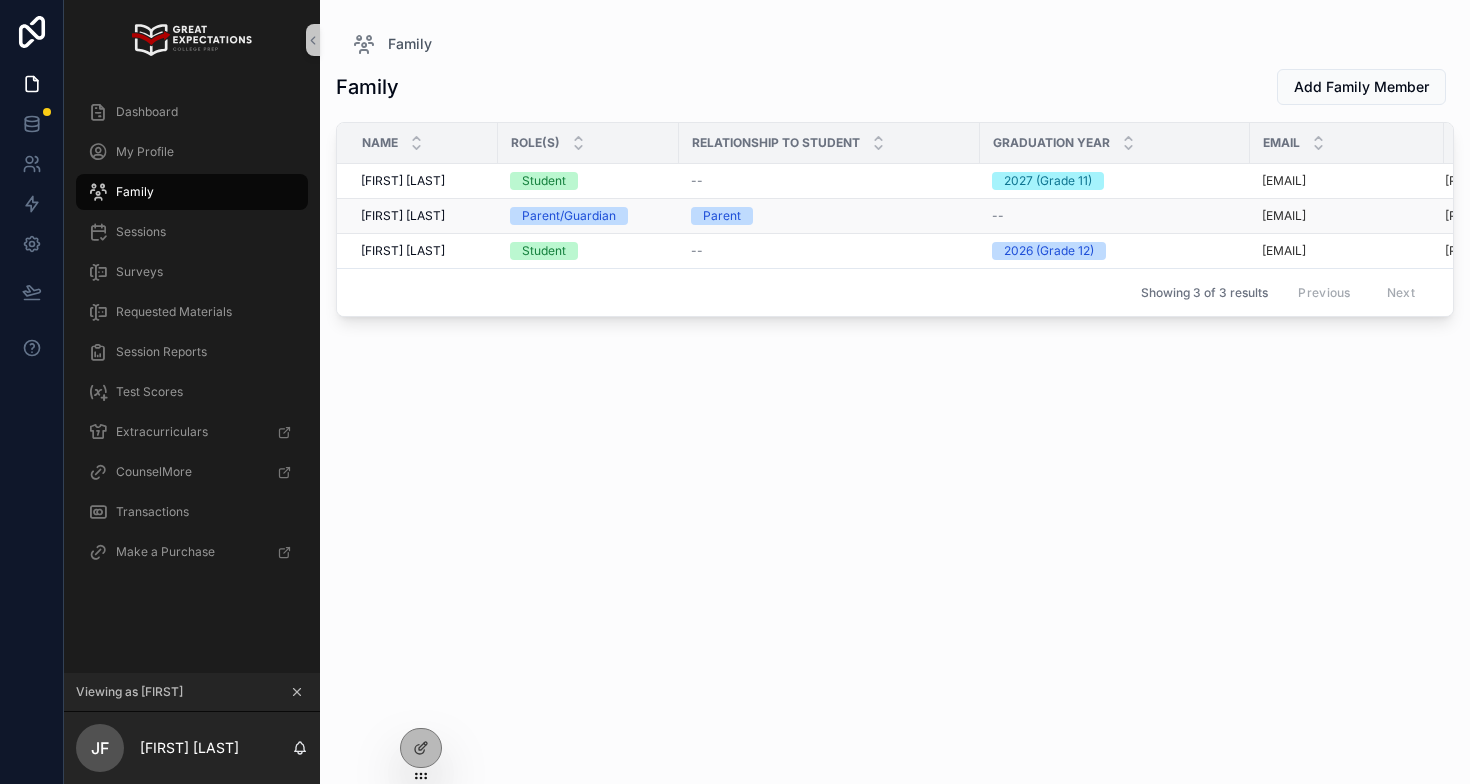 click on "[FIRST] [LAST]" at bounding box center (403, 216) 